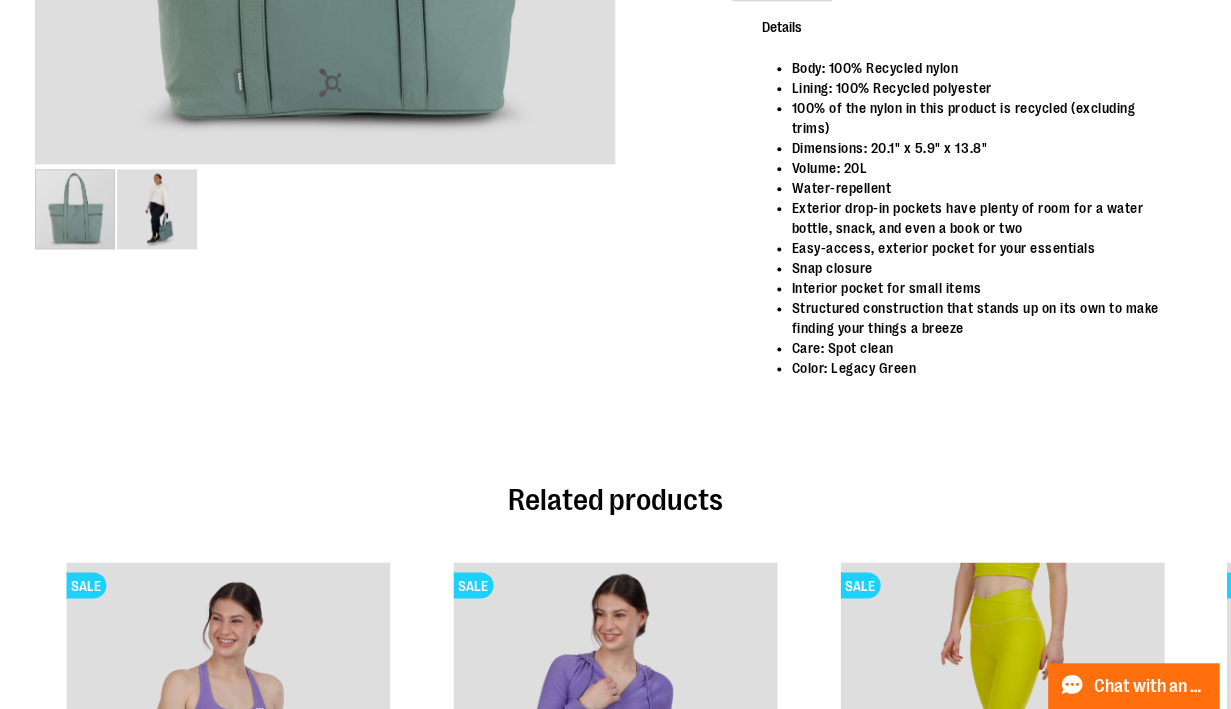 scroll, scrollTop: 0, scrollLeft: 0, axis: both 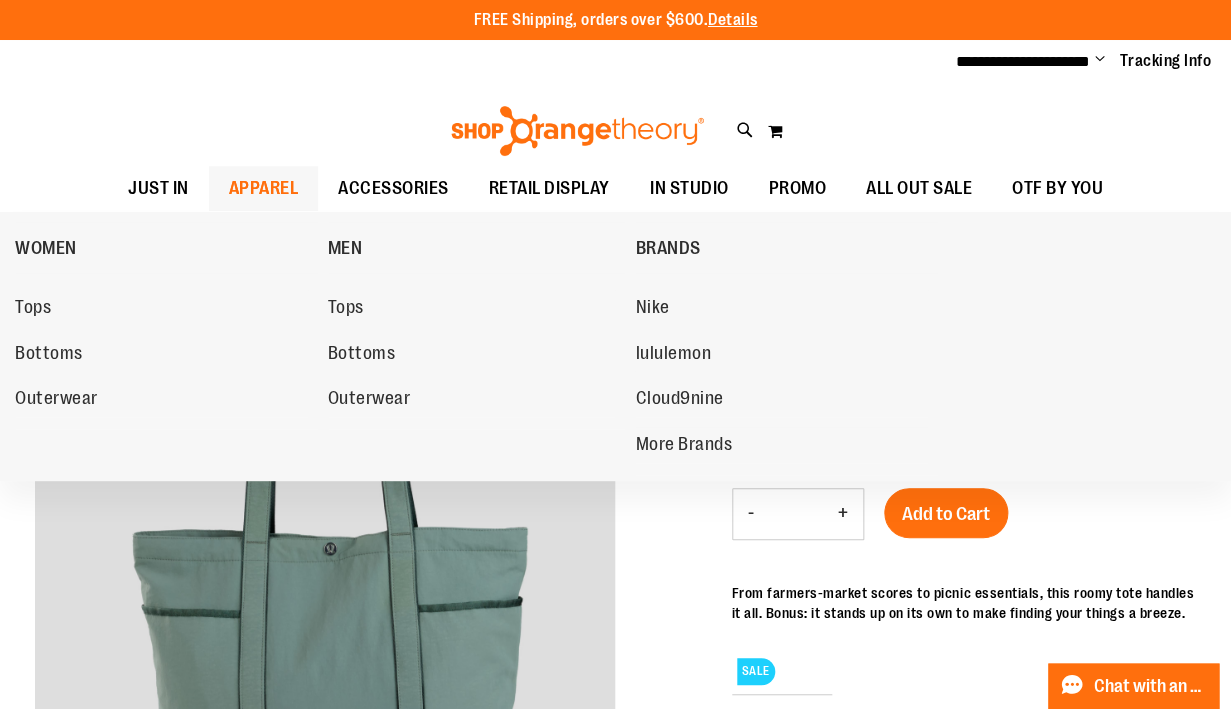 click on "APPAREL" at bounding box center (264, 188) 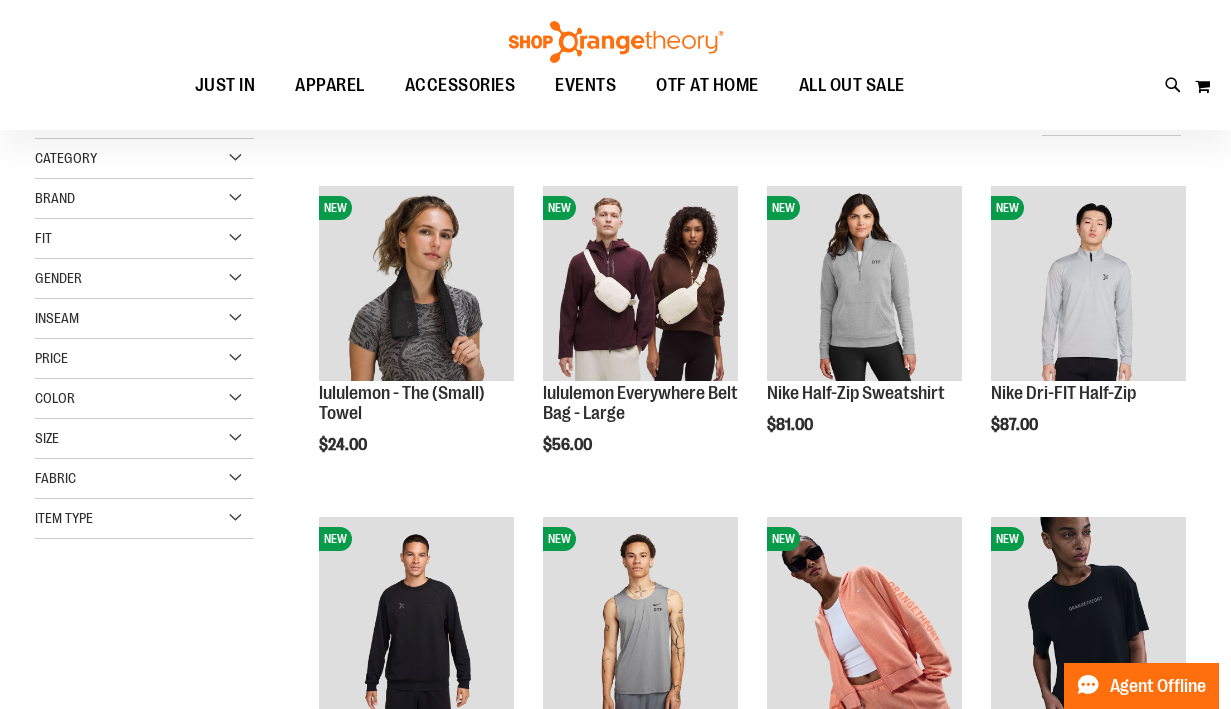 scroll, scrollTop: 271, scrollLeft: 0, axis: vertical 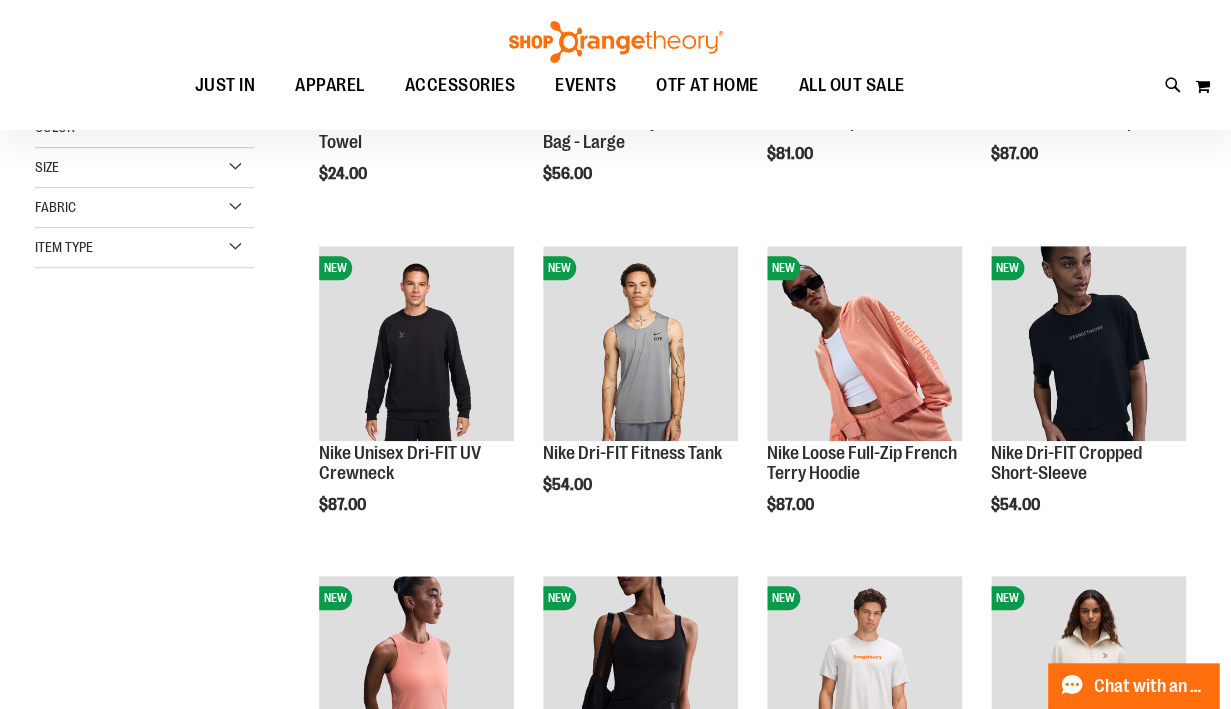 drag, startPoint x: 579, startPoint y: 502, endPoint x: 185, endPoint y: 464, distance: 395.82825 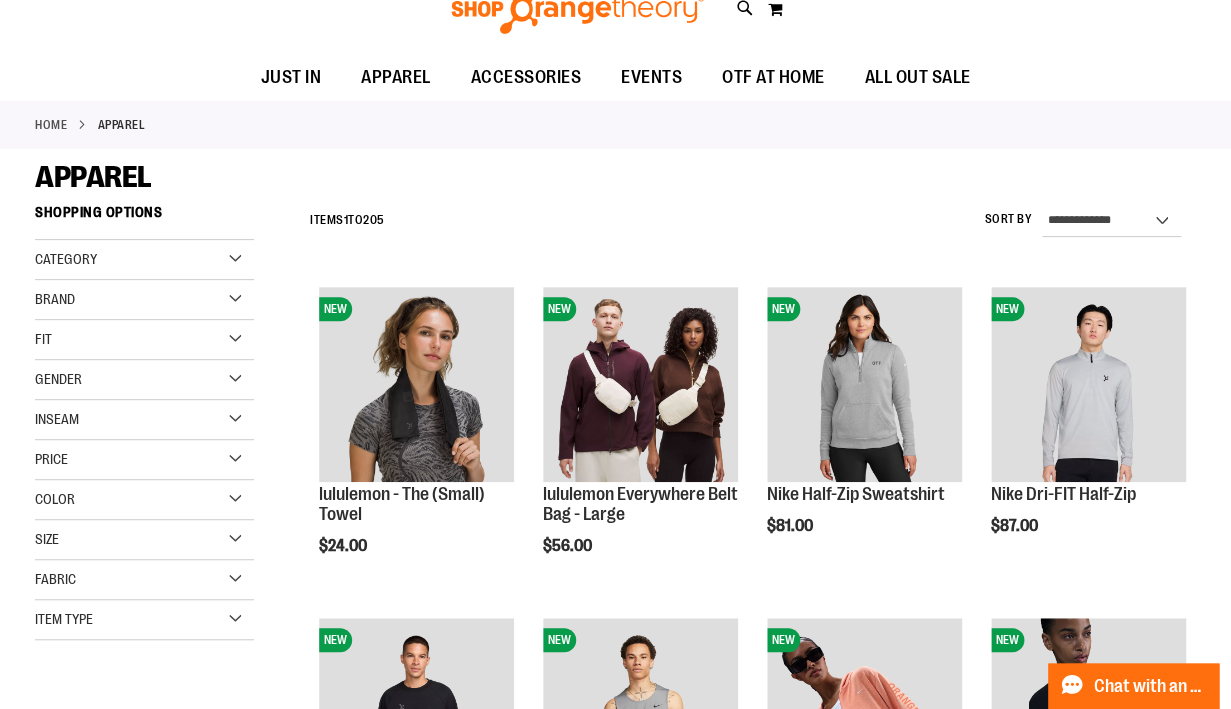 scroll, scrollTop: 0, scrollLeft: 0, axis: both 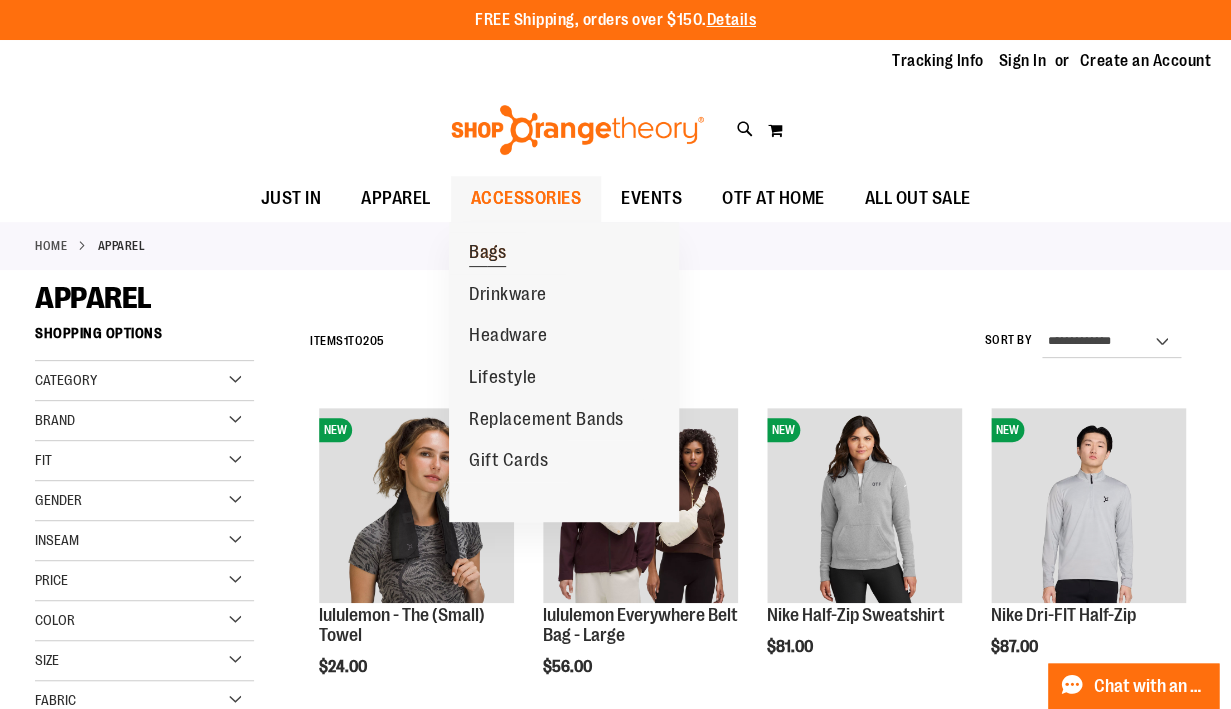 click on "Bags" at bounding box center (487, 254) 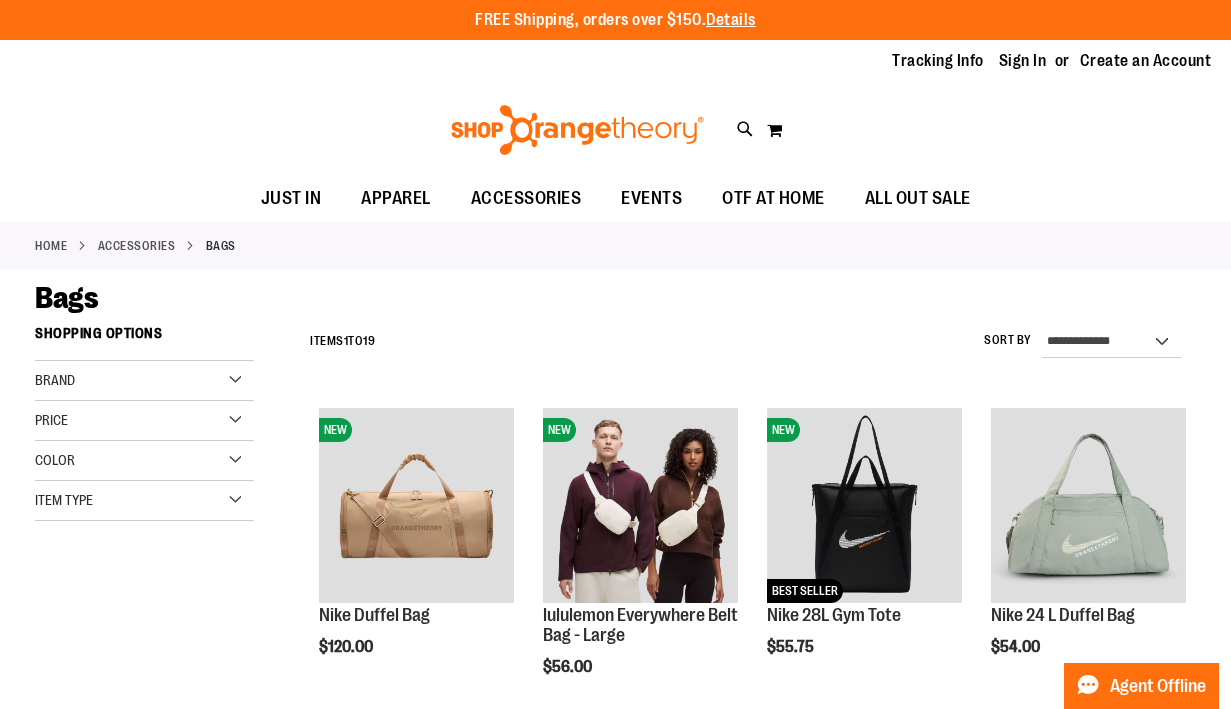 scroll, scrollTop: 0, scrollLeft: 0, axis: both 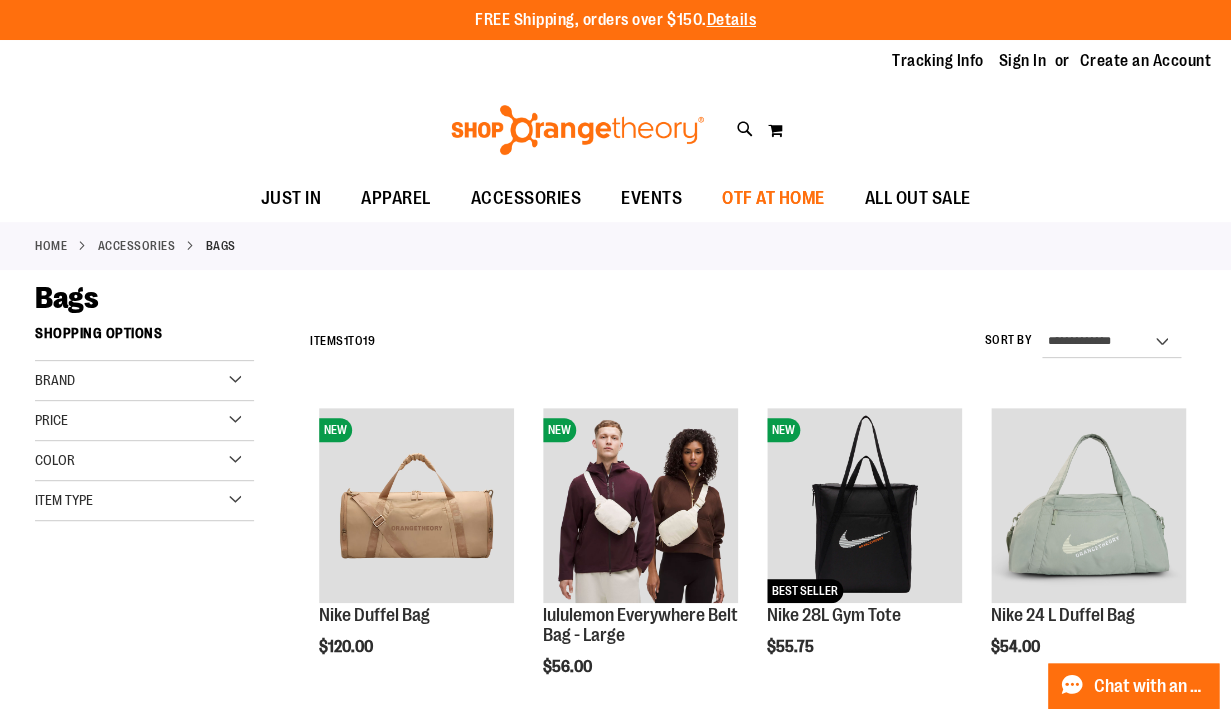 click on "OTF AT HOME" at bounding box center (773, 198) 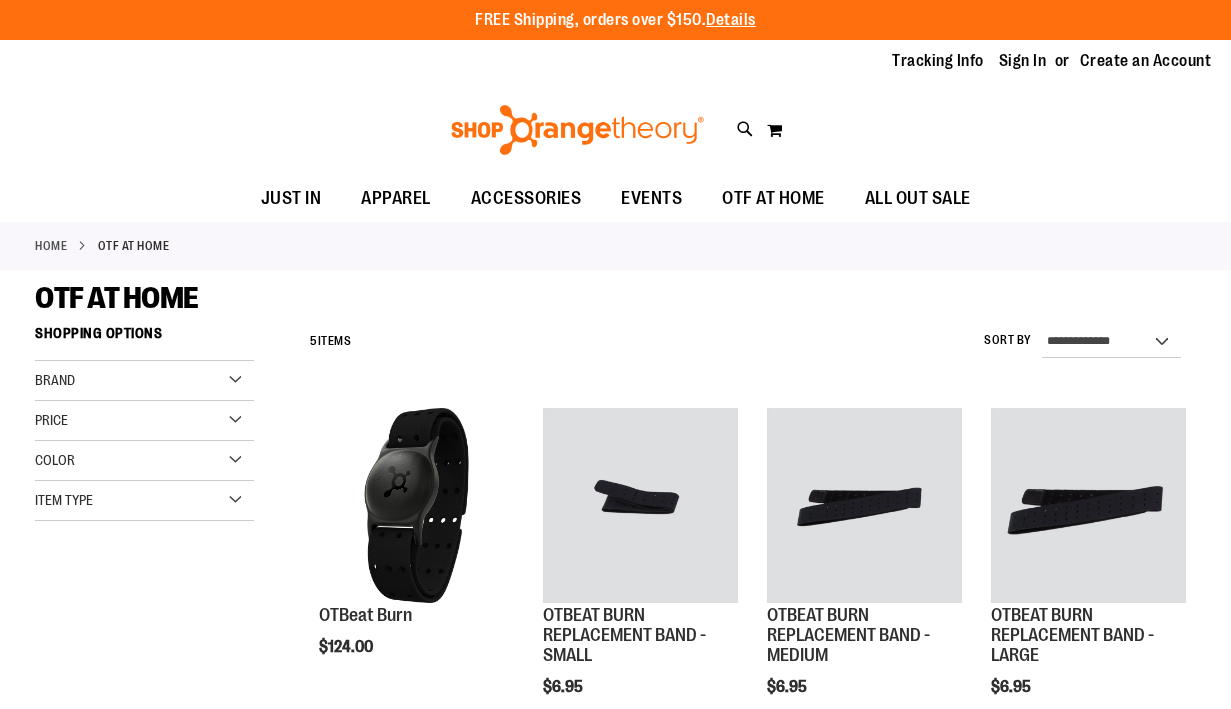 scroll, scrollTop: 0, scrollLeft: 0, axis: both 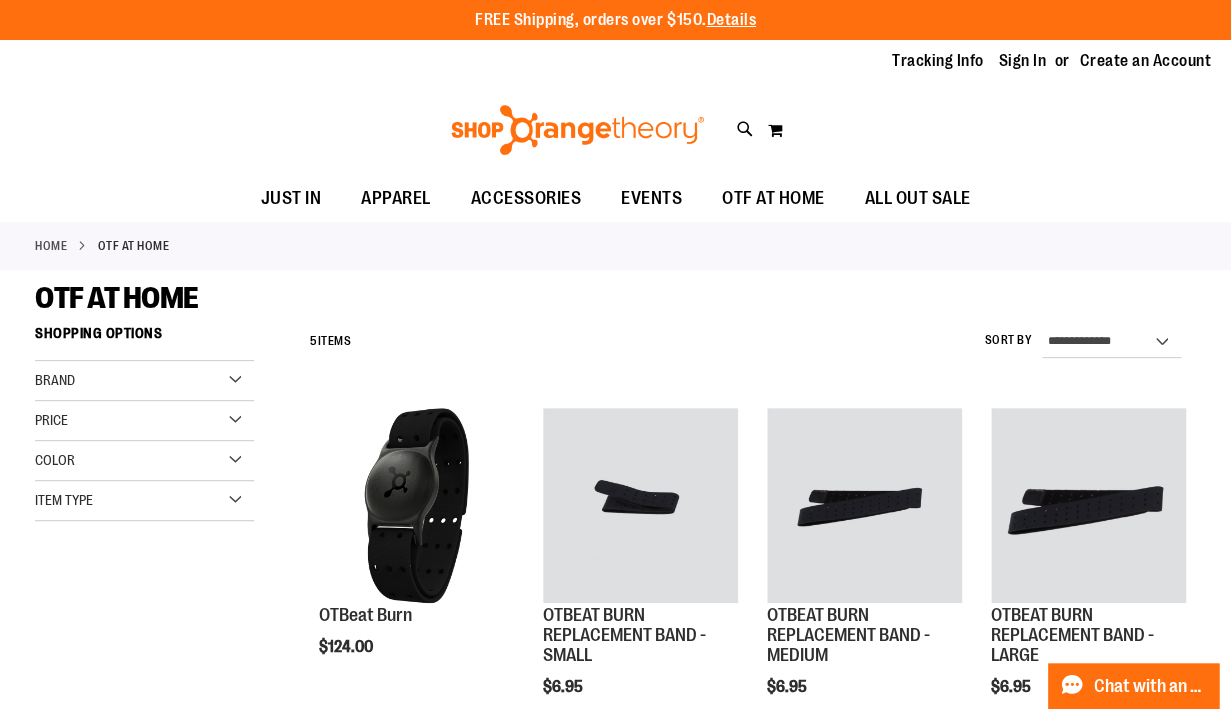 click on "Brand" at bounding box center (55, 380) 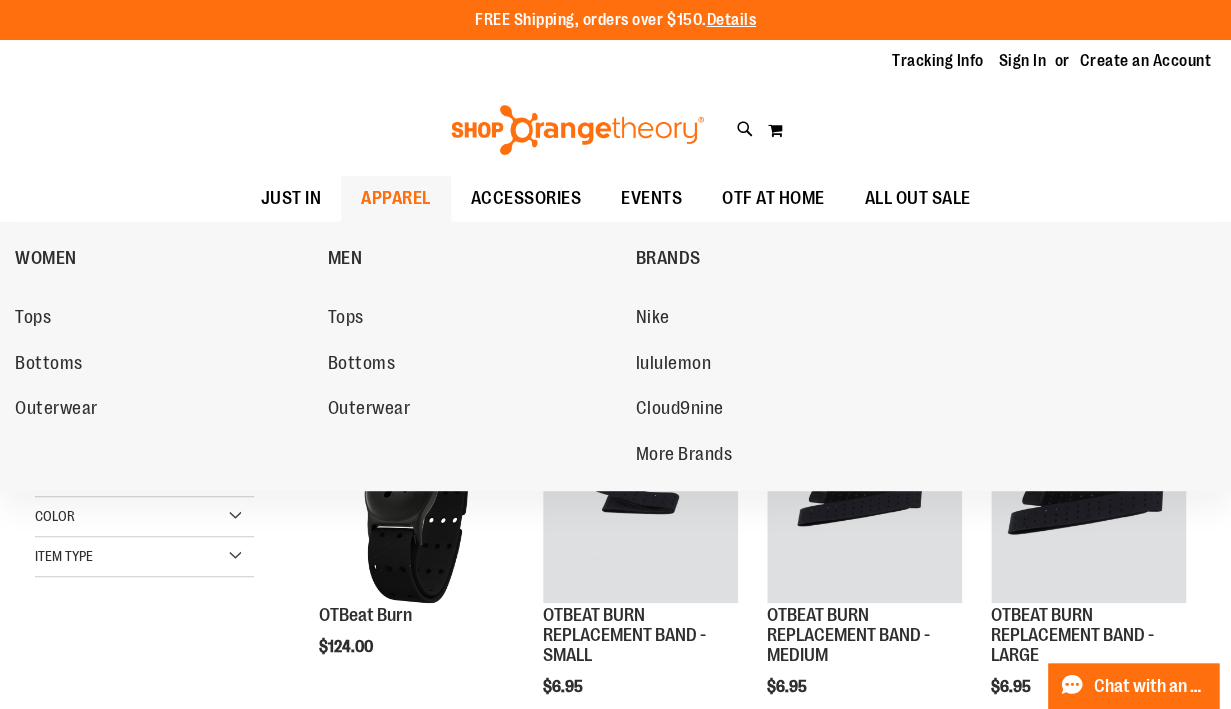 click on "APPAREL" at bounding box center [396, 198] 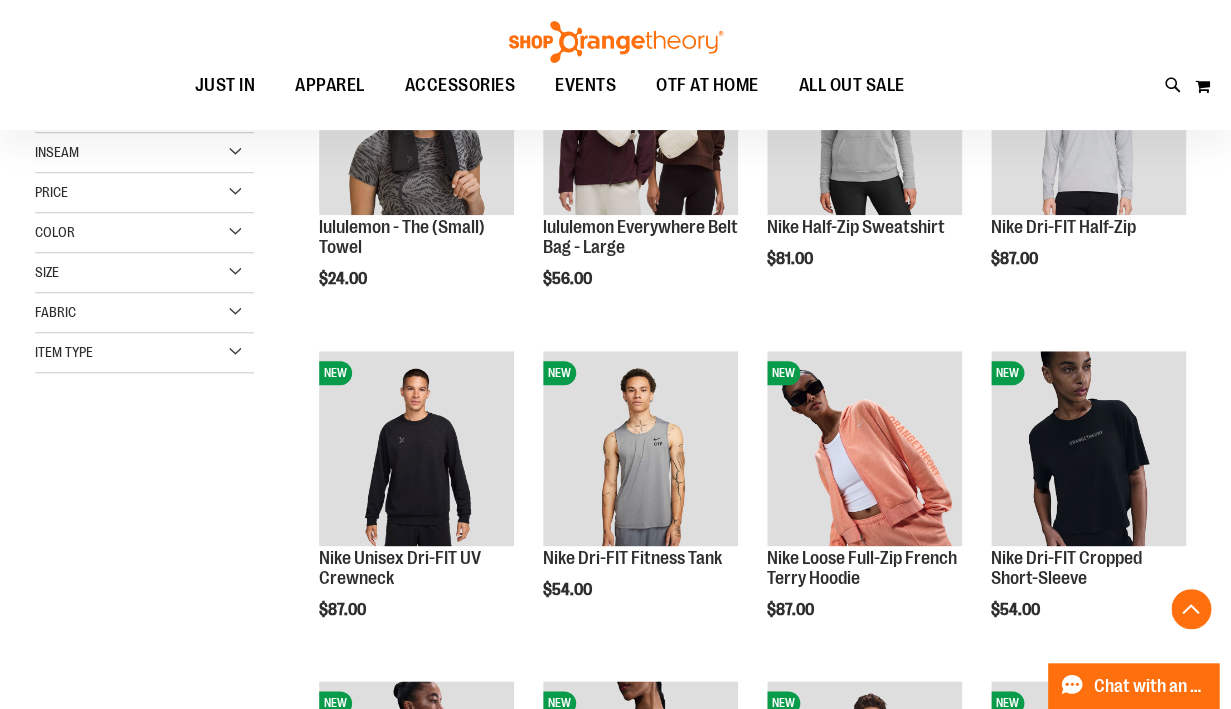 scroll, scrollTop: 393, scrollLeft: 0, axis: vertical 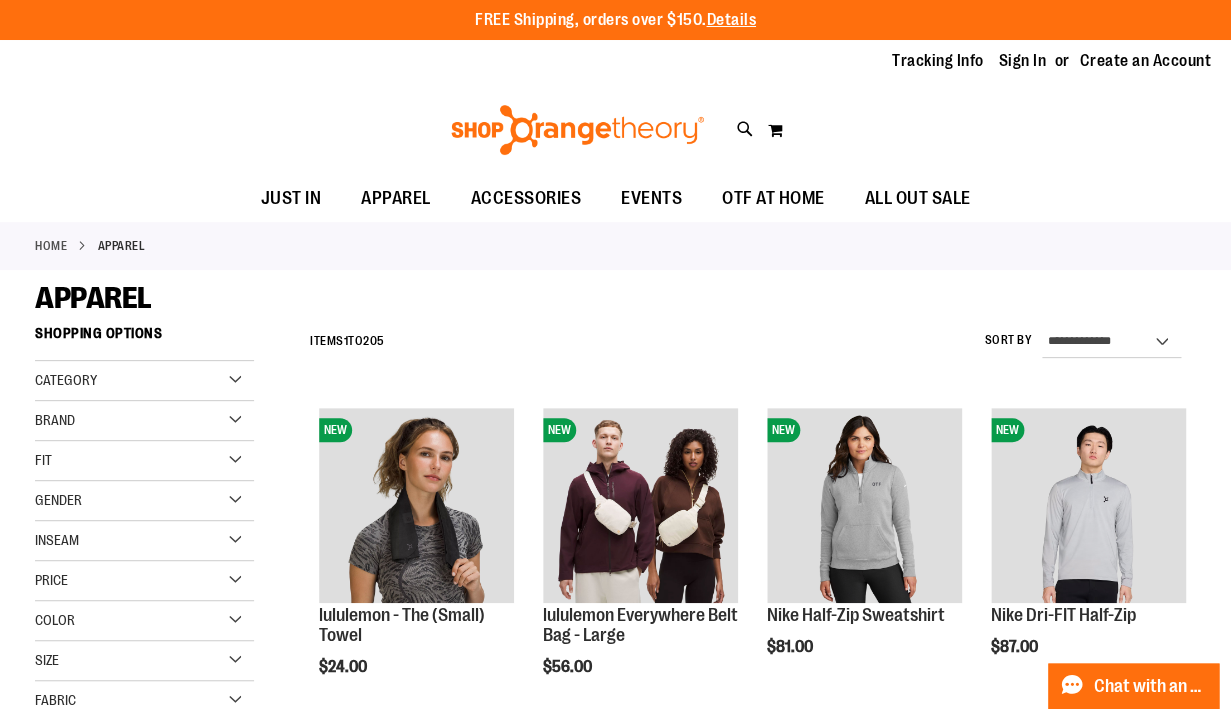click on "Category" at bounding box center [144, 381] 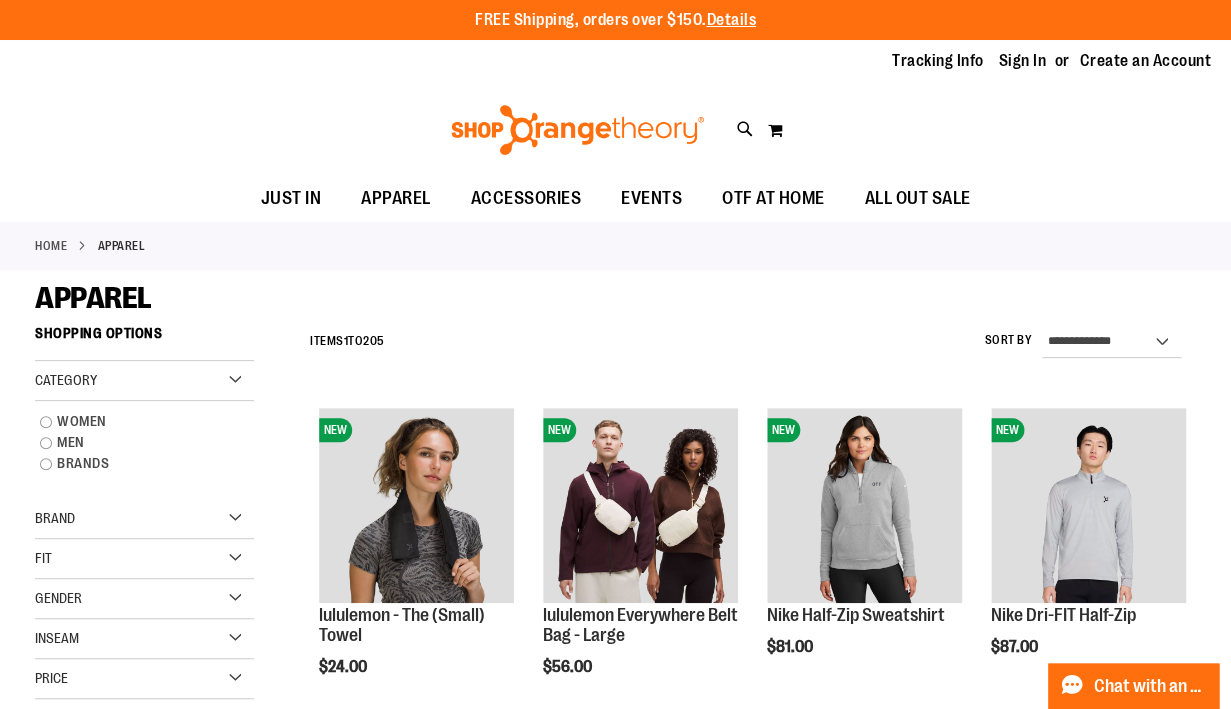 click on "APPAREL" at bounding box center (615, 298) 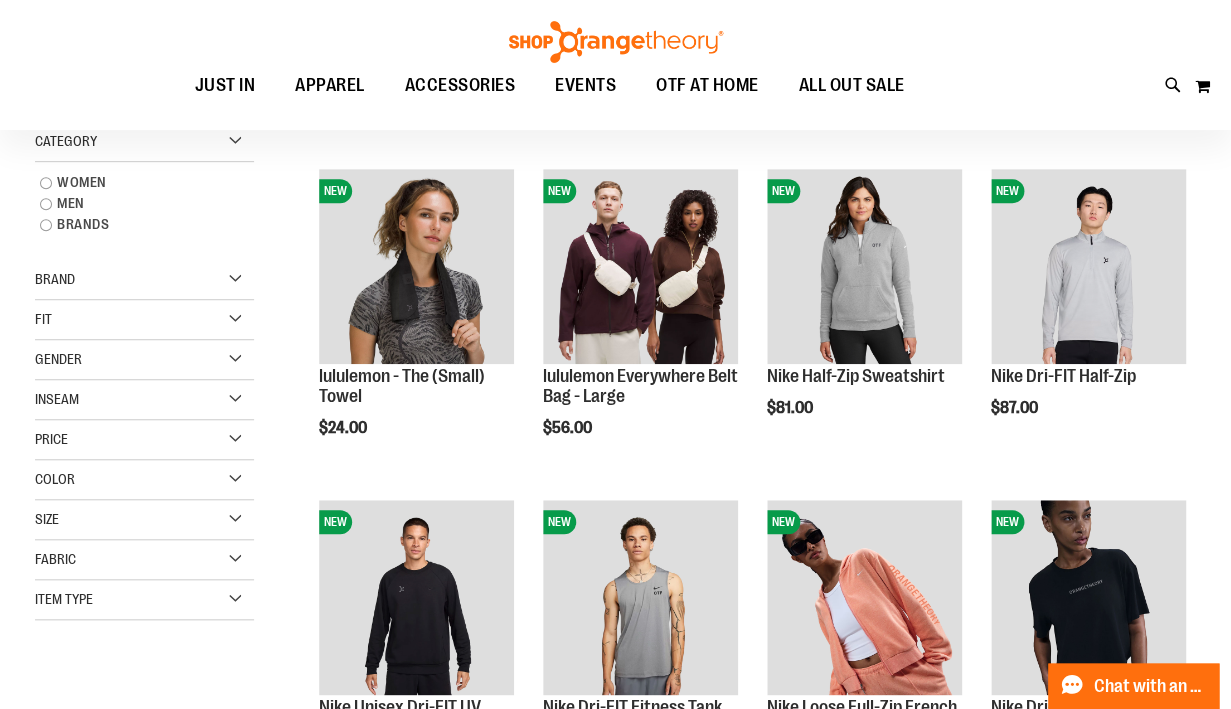 scroll, scrollTop: 0, scrollLeft: 0, axis: both 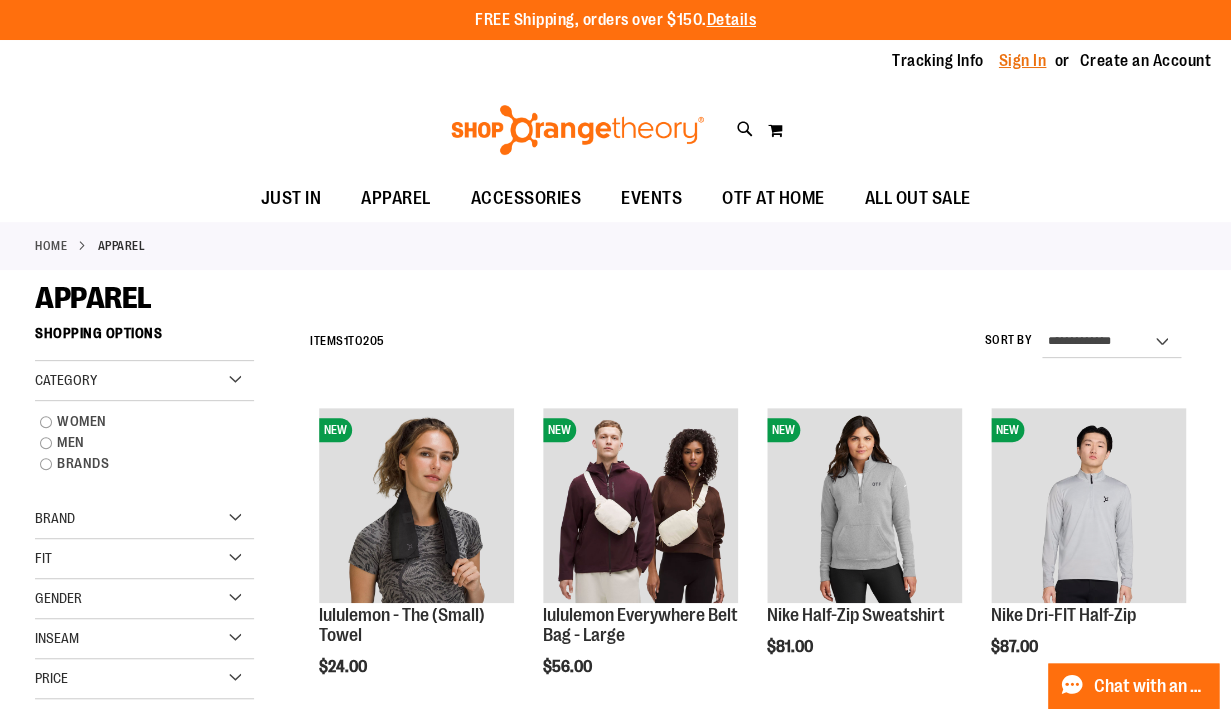 click on "Sign In" at bounding box center [1023, 61] 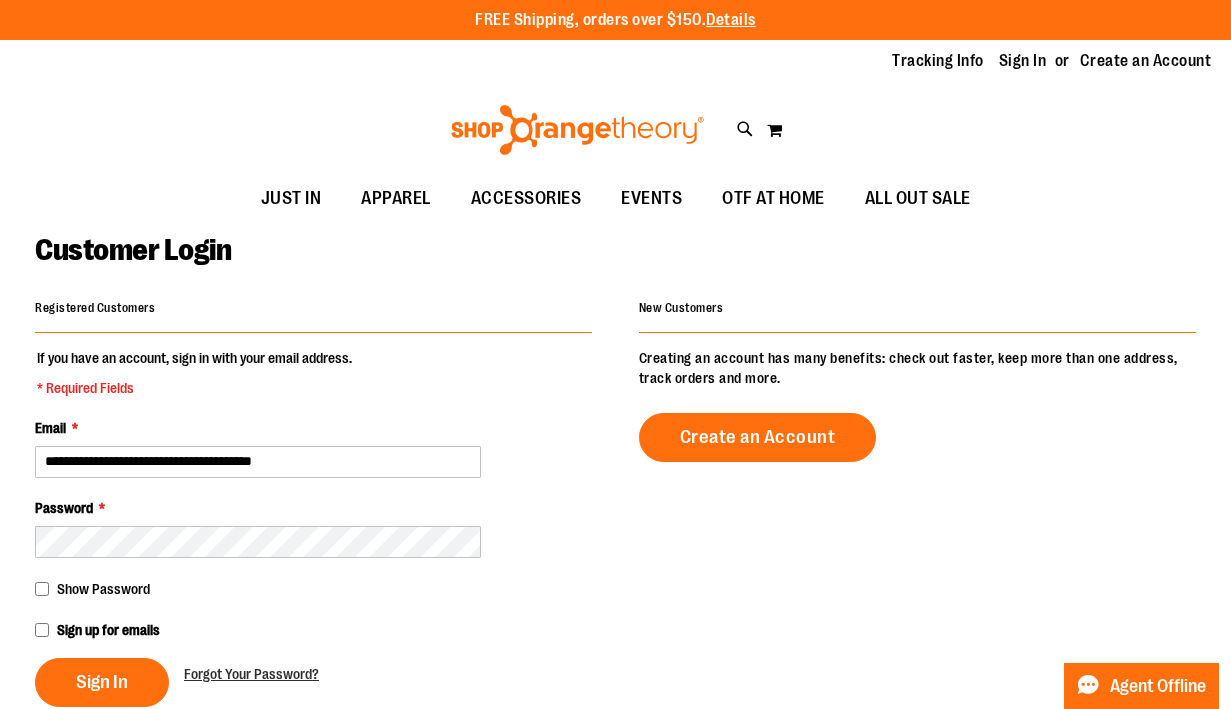 scroll, scrollTop: 0, scrollLeft: 0, axis: both 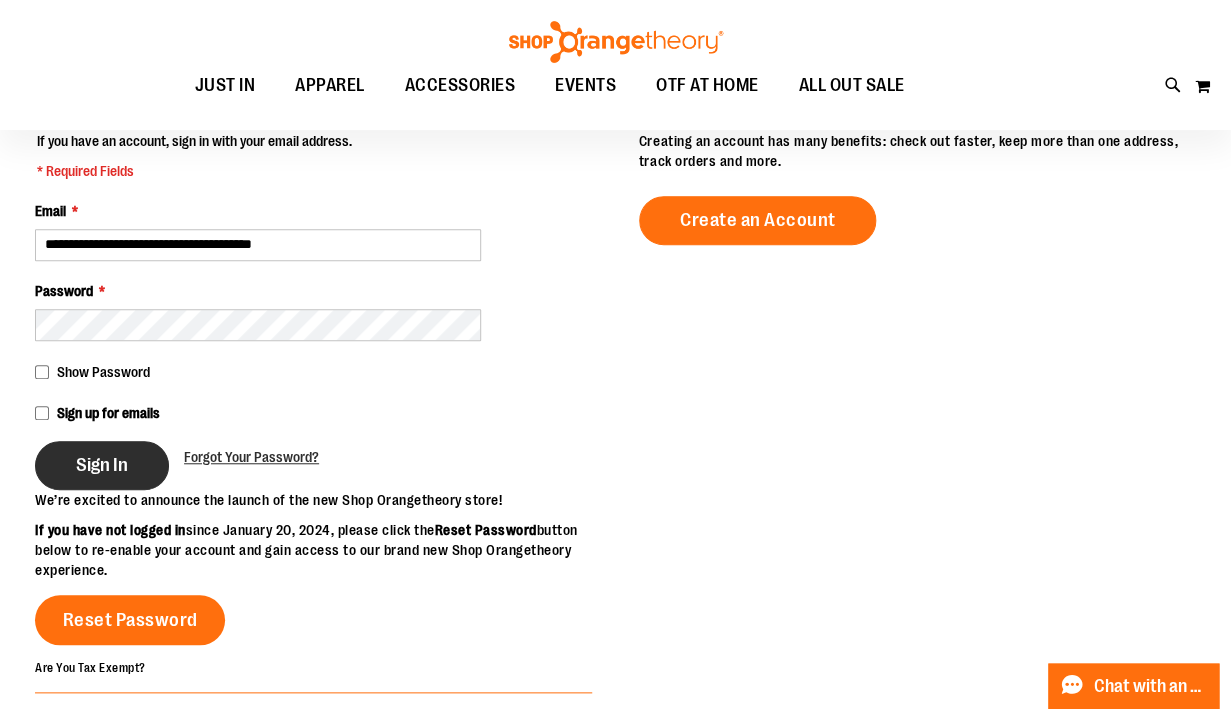 click on "Sign In" at bounding box center (102, 465) 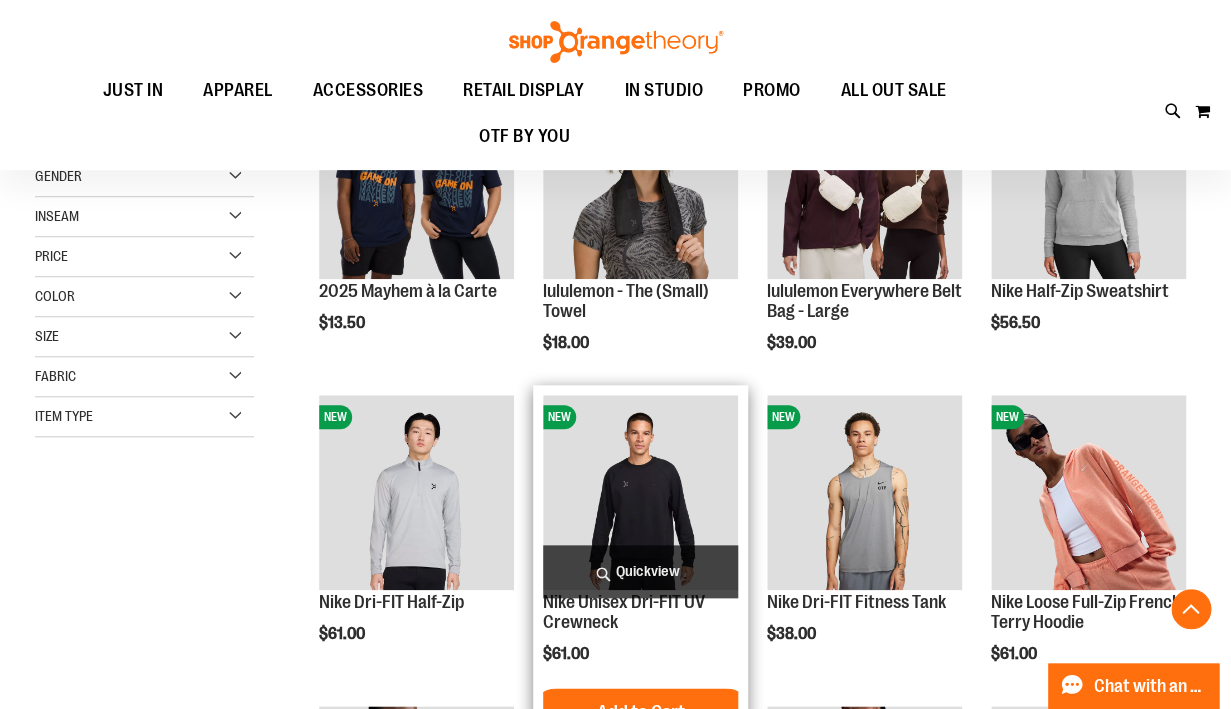 scroll, scrollTop: 545, scrollLeft: 0, axis: vertical 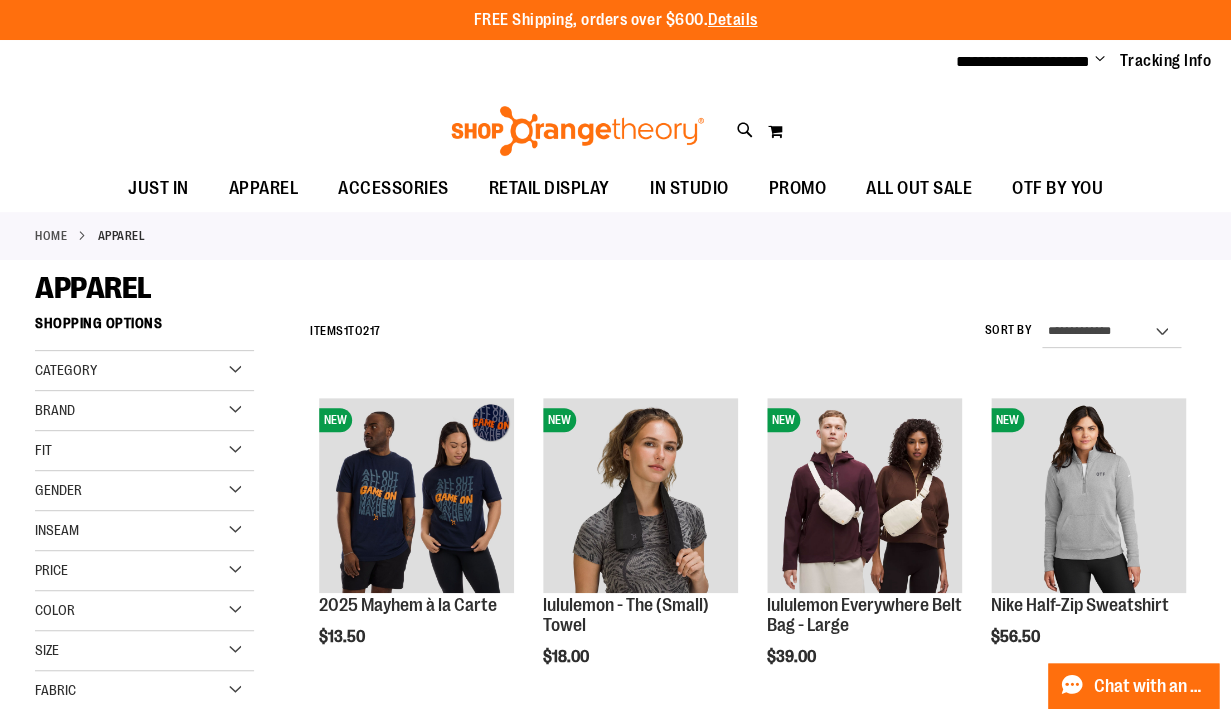 click on "Gender" at bounding box center [144, 491] 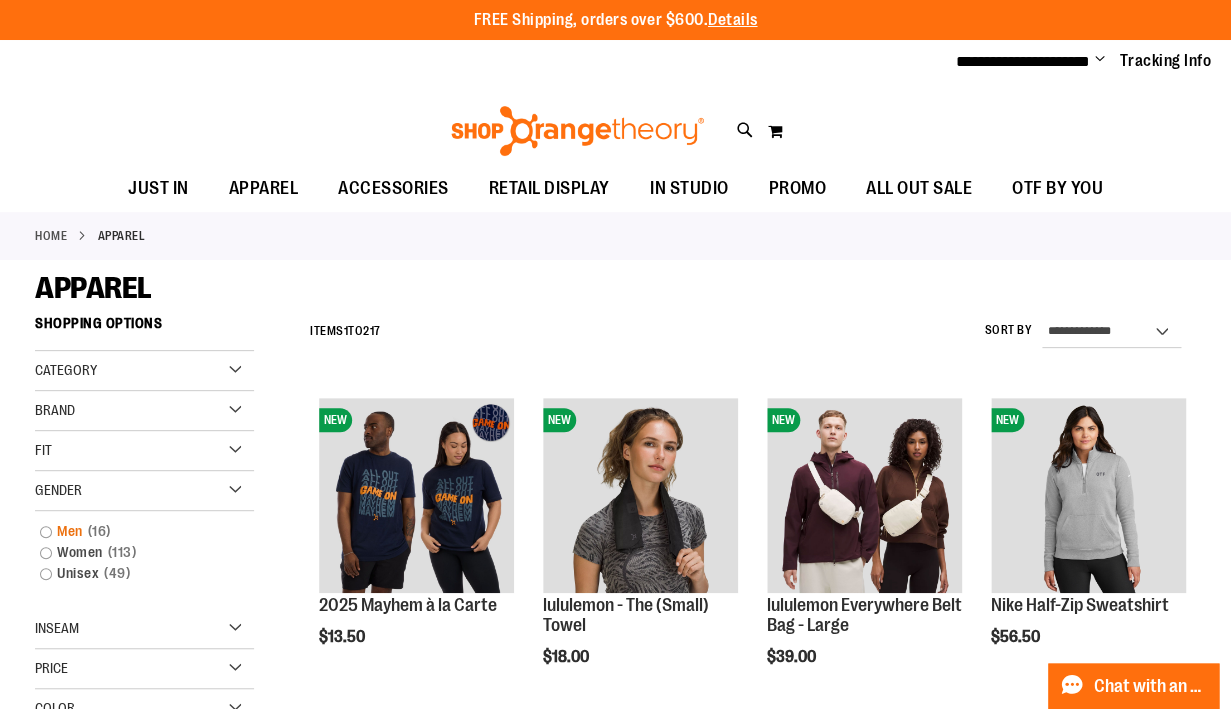 click on "Men                                             16
items" at bounding box center (135, 531) 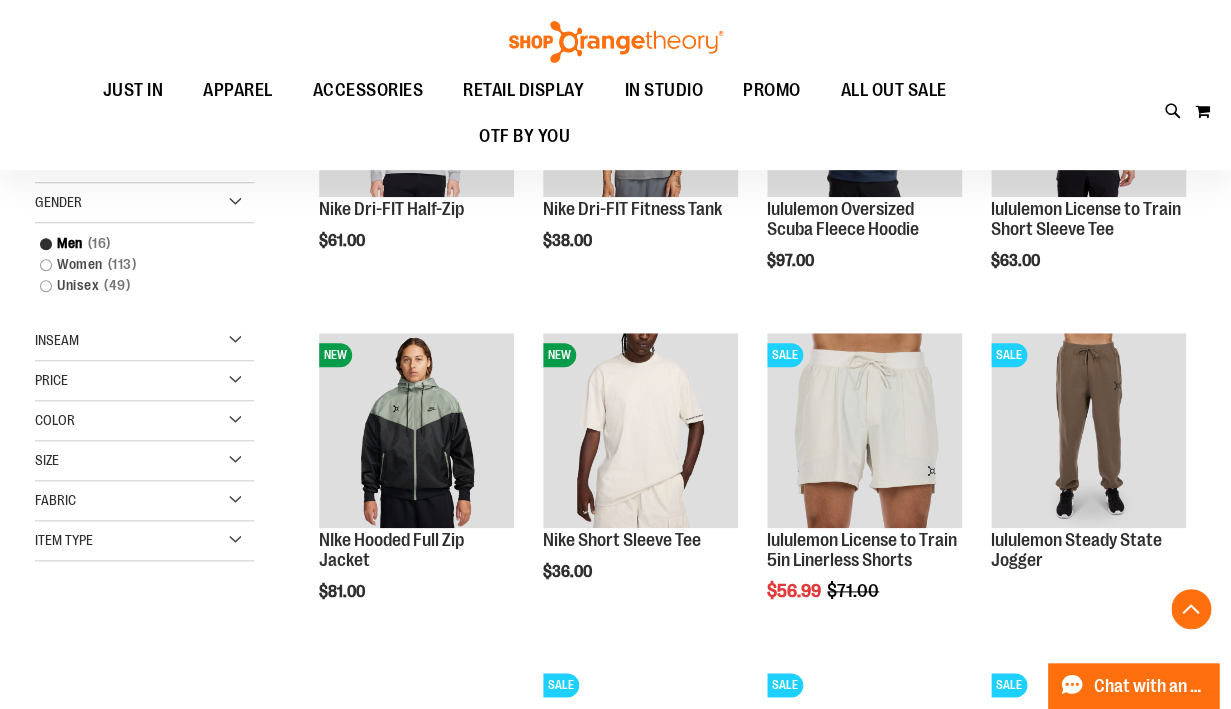 scroll, scrollTop: 403, scrollLeft: 0, axis: vertical 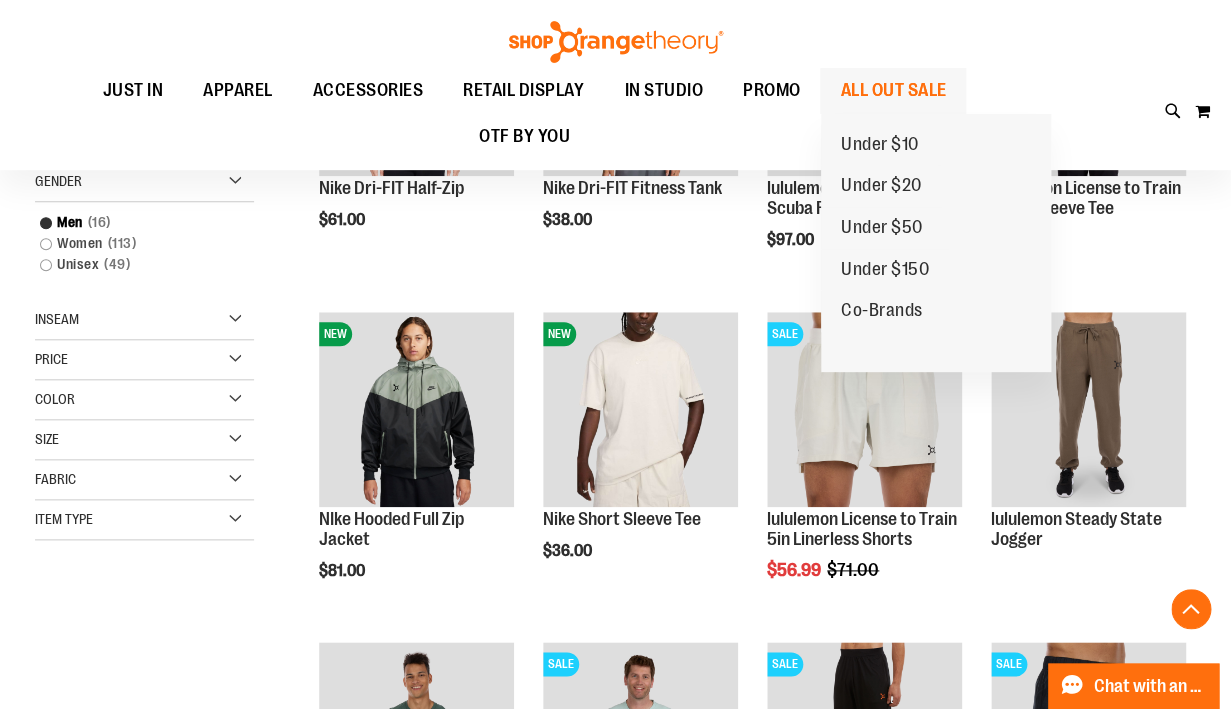 click on "ALL OUT SALE" at bounding box center [893, 90] 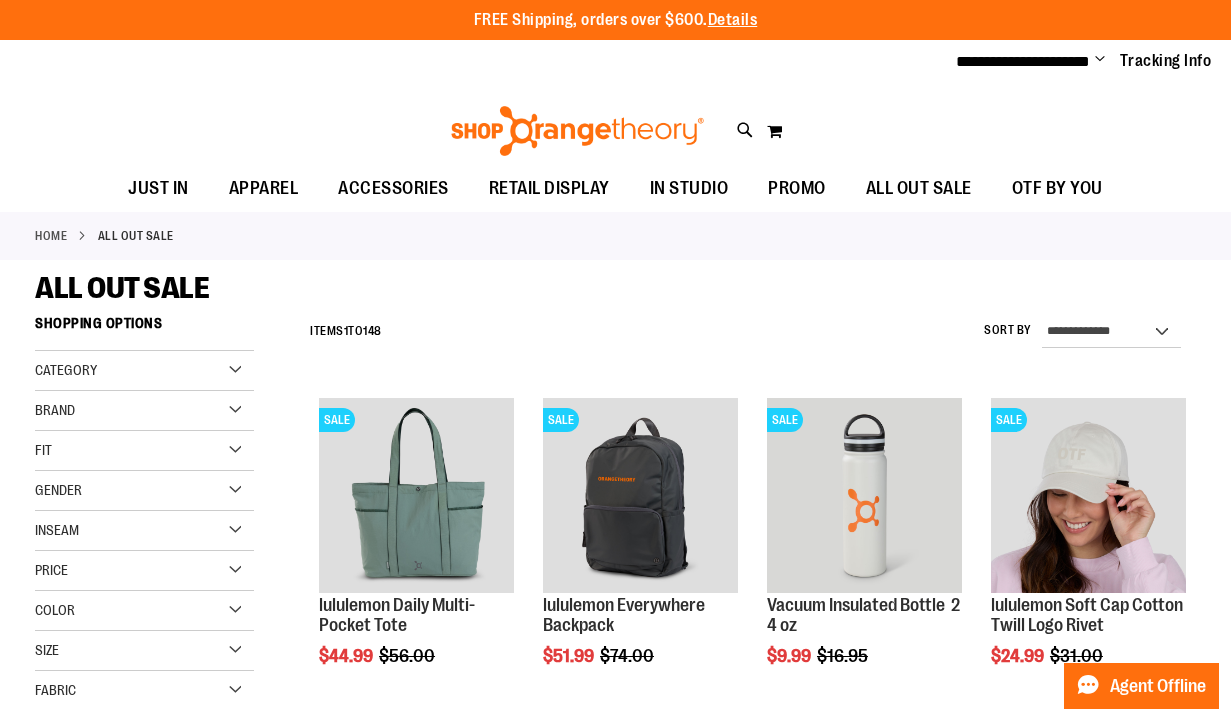 scroll, scrollTop: 0, scrollLeft: 0, axis: both 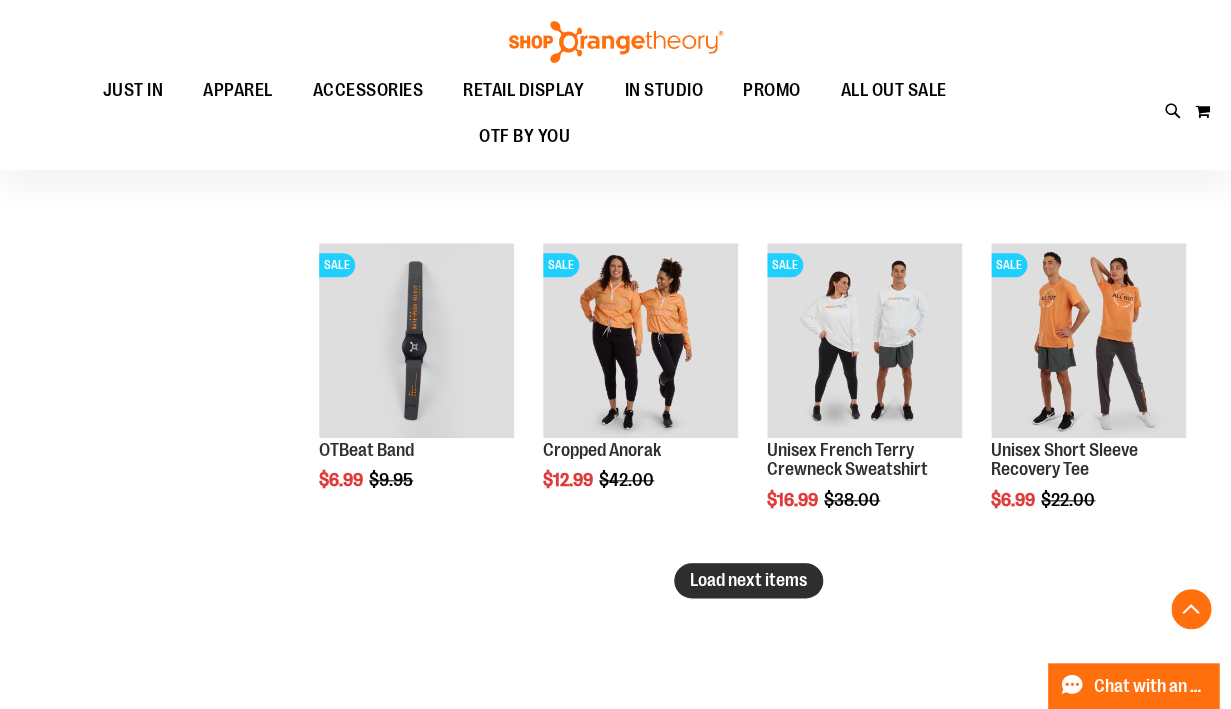 click on "Load next items" at bounding box center (748, 580) 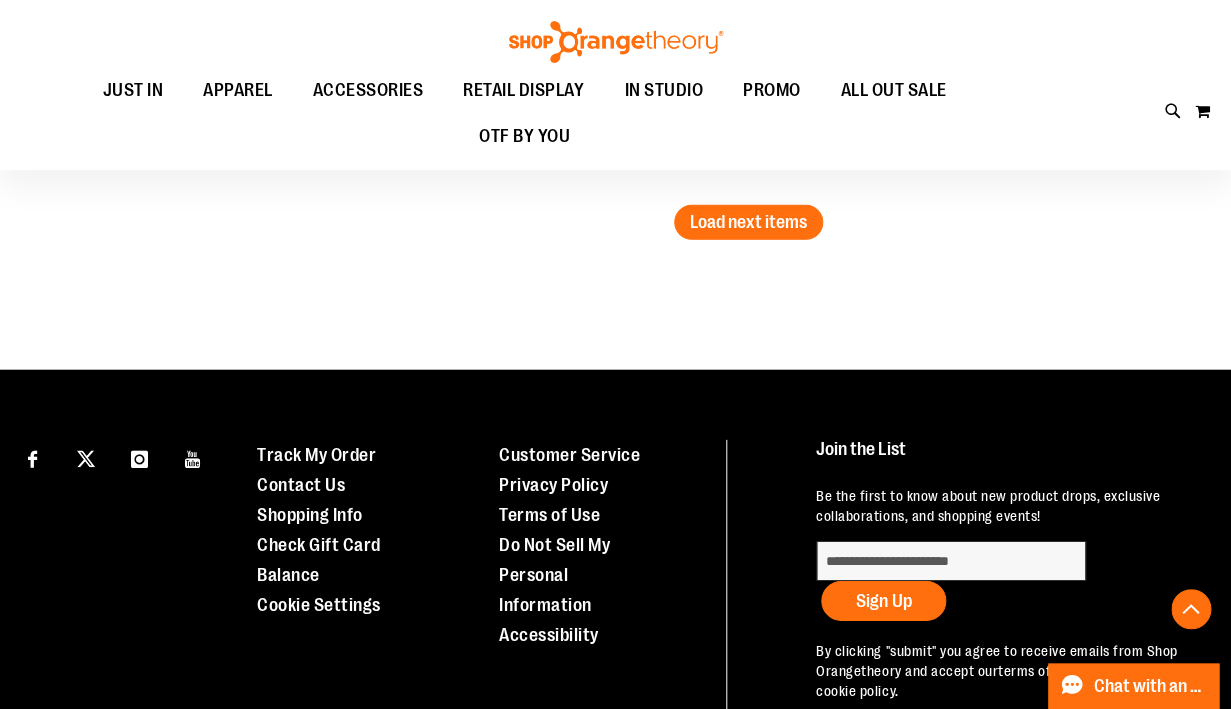 scroll, scrollTop: 4262, scrollLeft: 0, axis: vertical 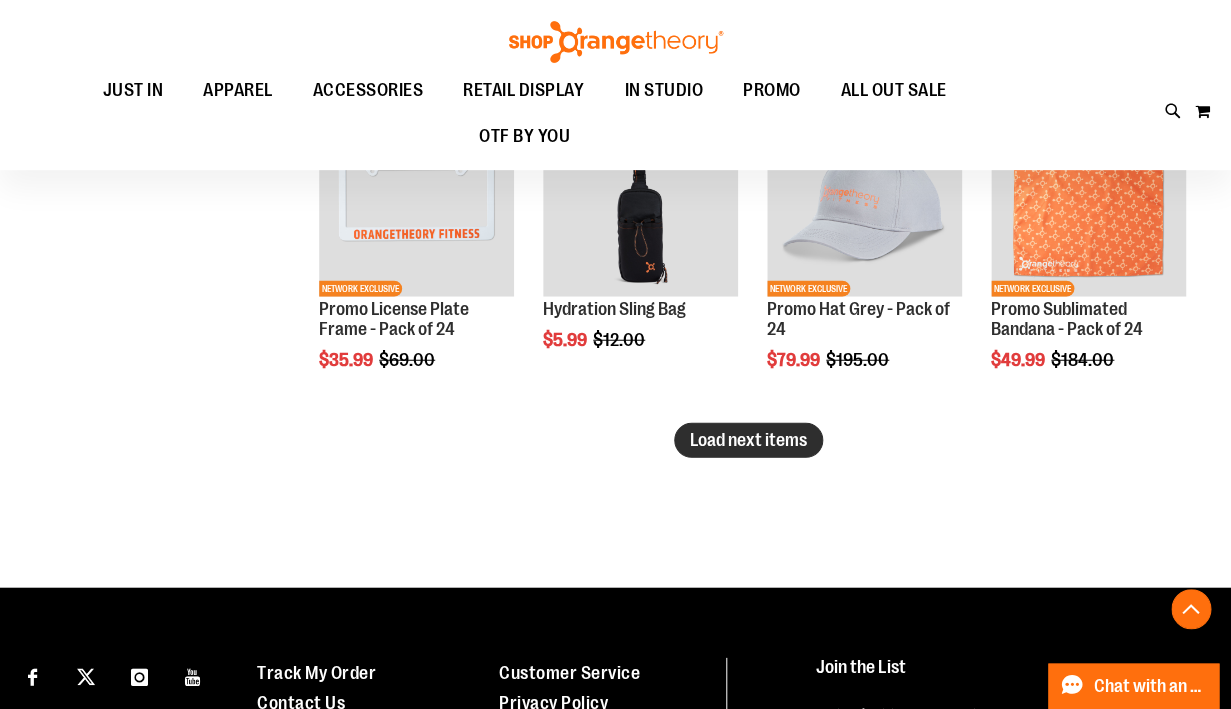 click on "Load next items" at bounding box center [748, 440] 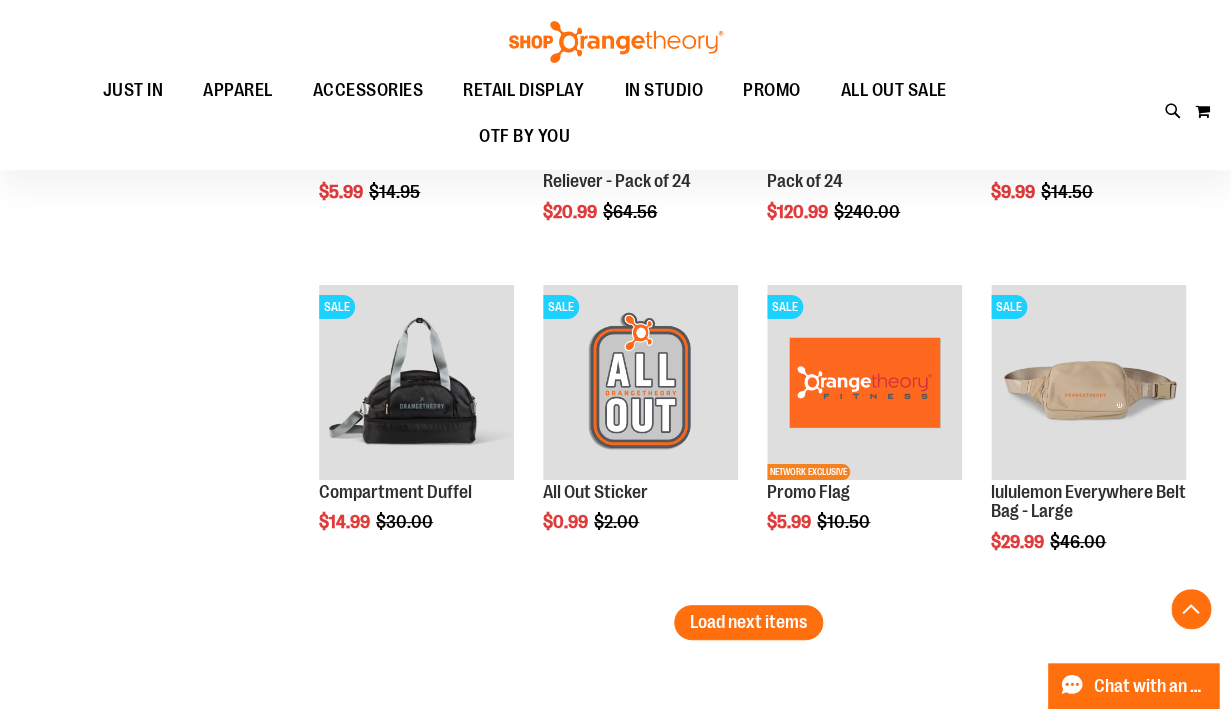scroll, scrollTop: 4771, scrollLeft: 0, axis: vertical 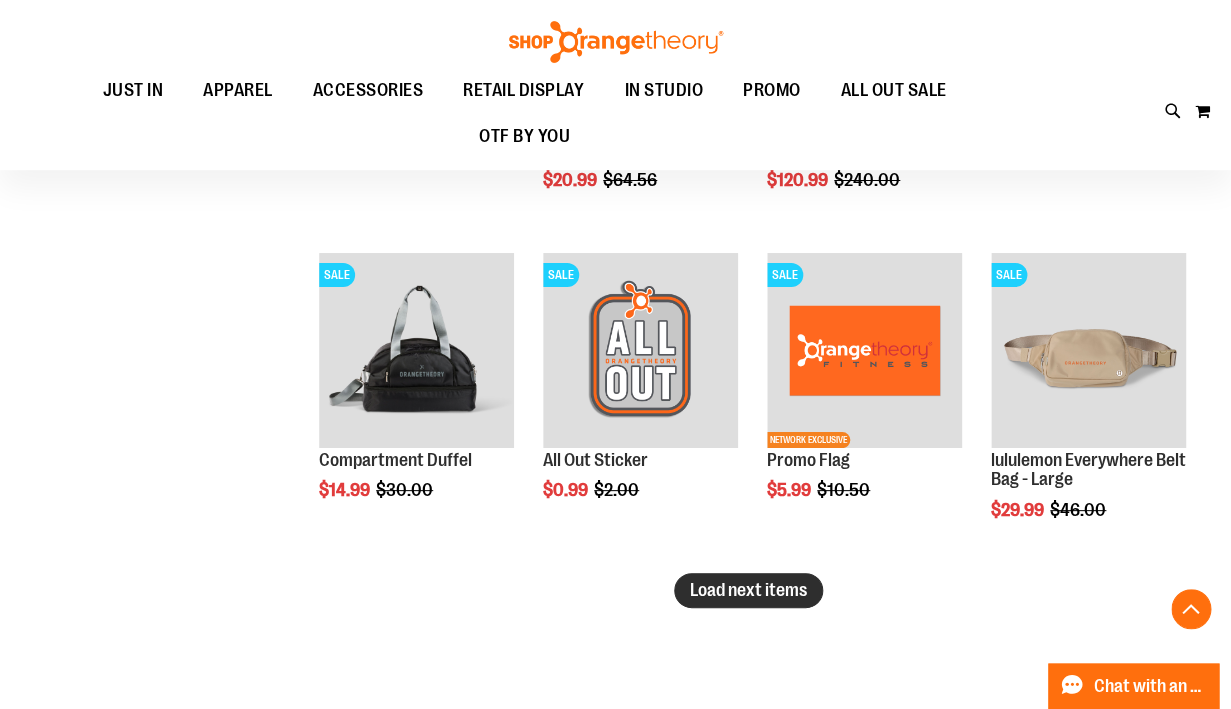 click on "Load next items" at bounding box center [748, 590] 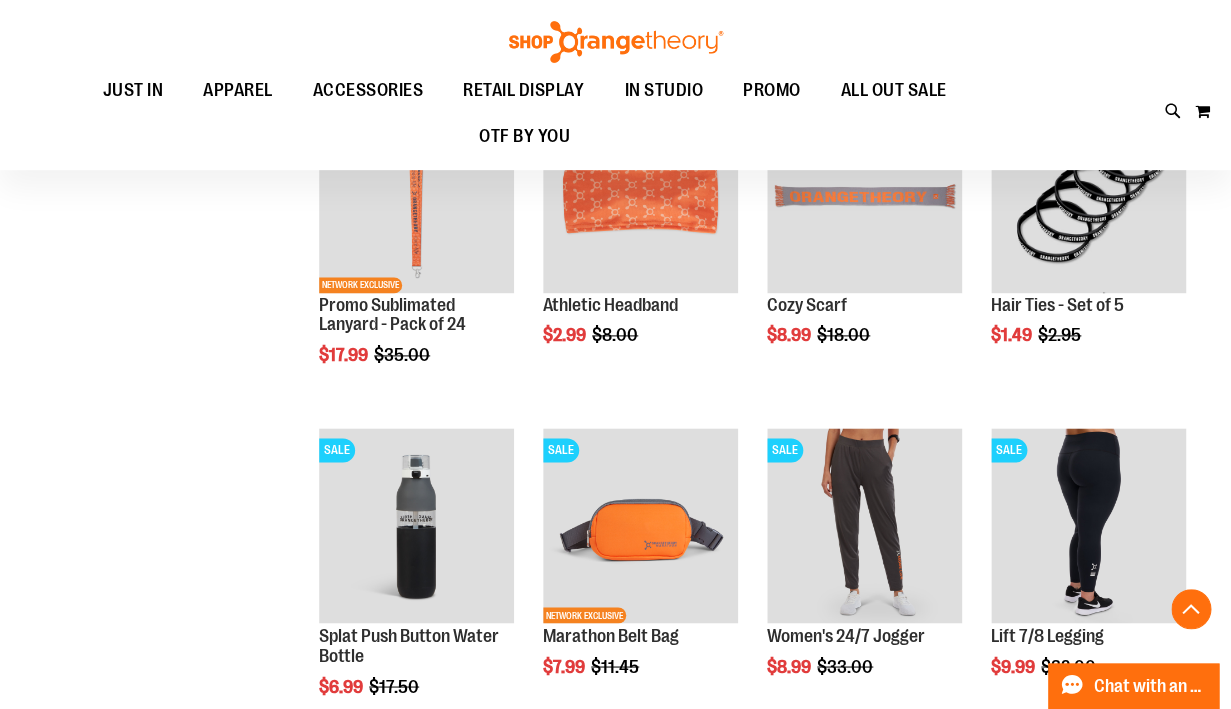 scroll, scrollTop: 5588, scrollLeft: 0, axis: vertical 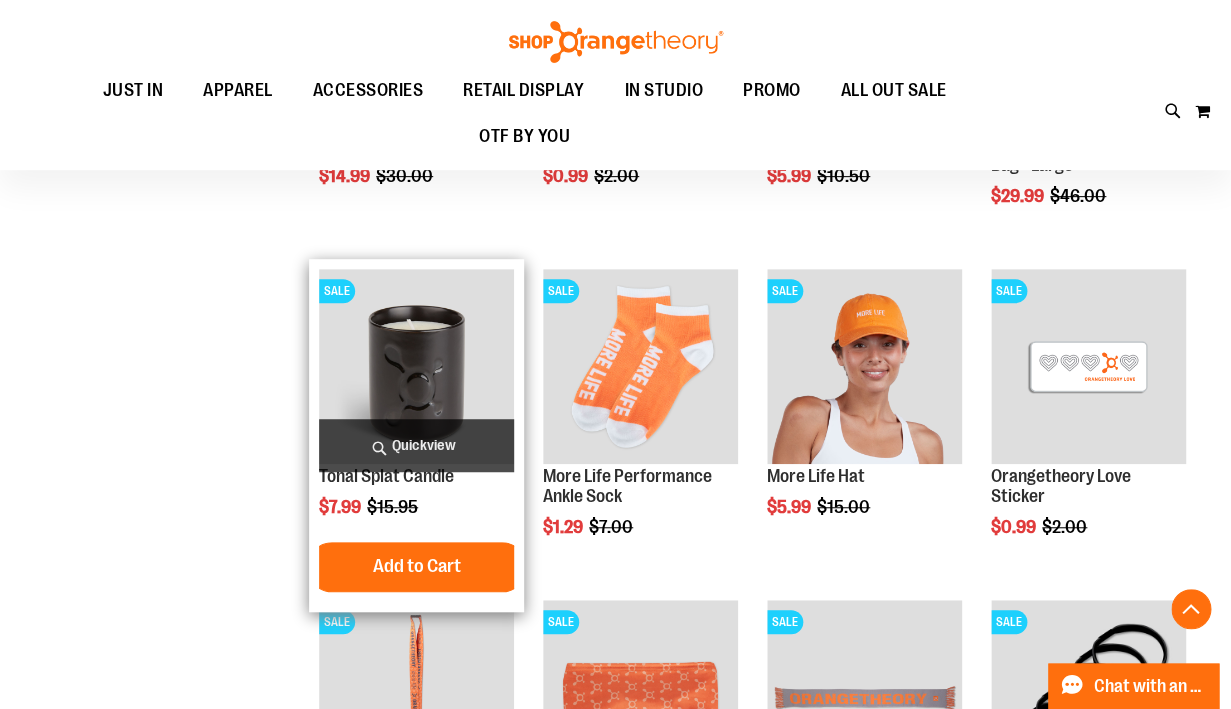 click at bounding box center (416, 366) 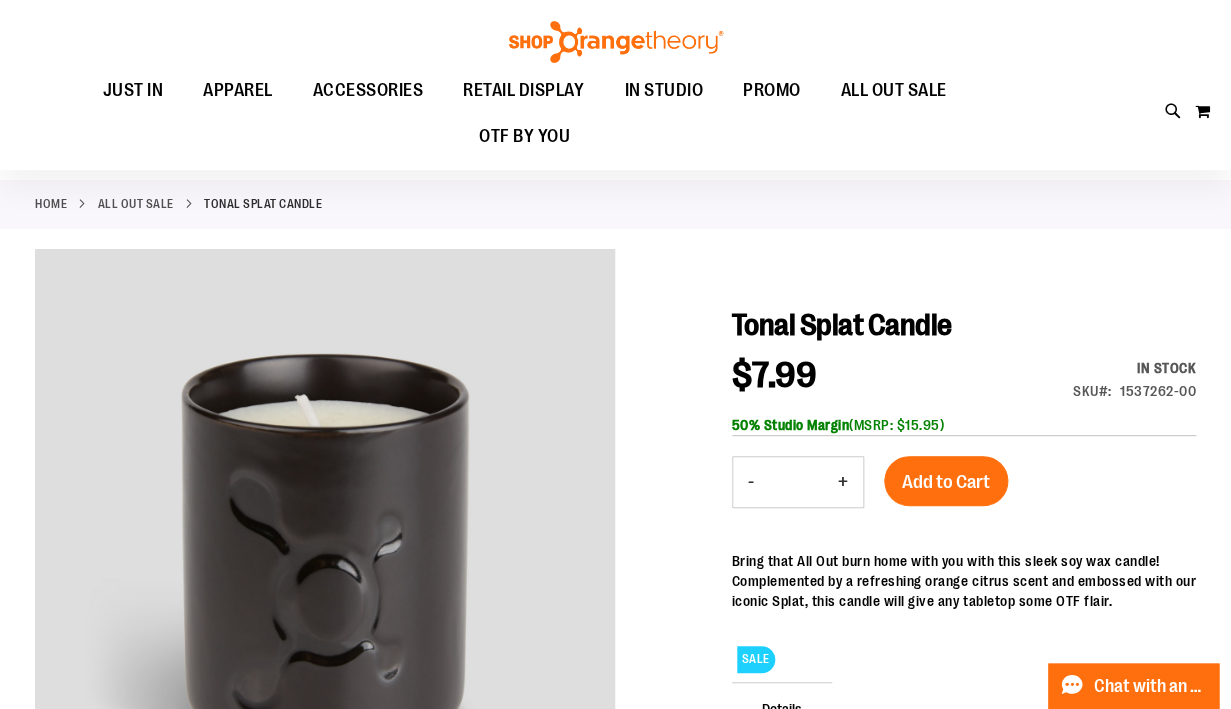 scroll, scrollTop: 44, scrollLeft: 0, axis: vertical 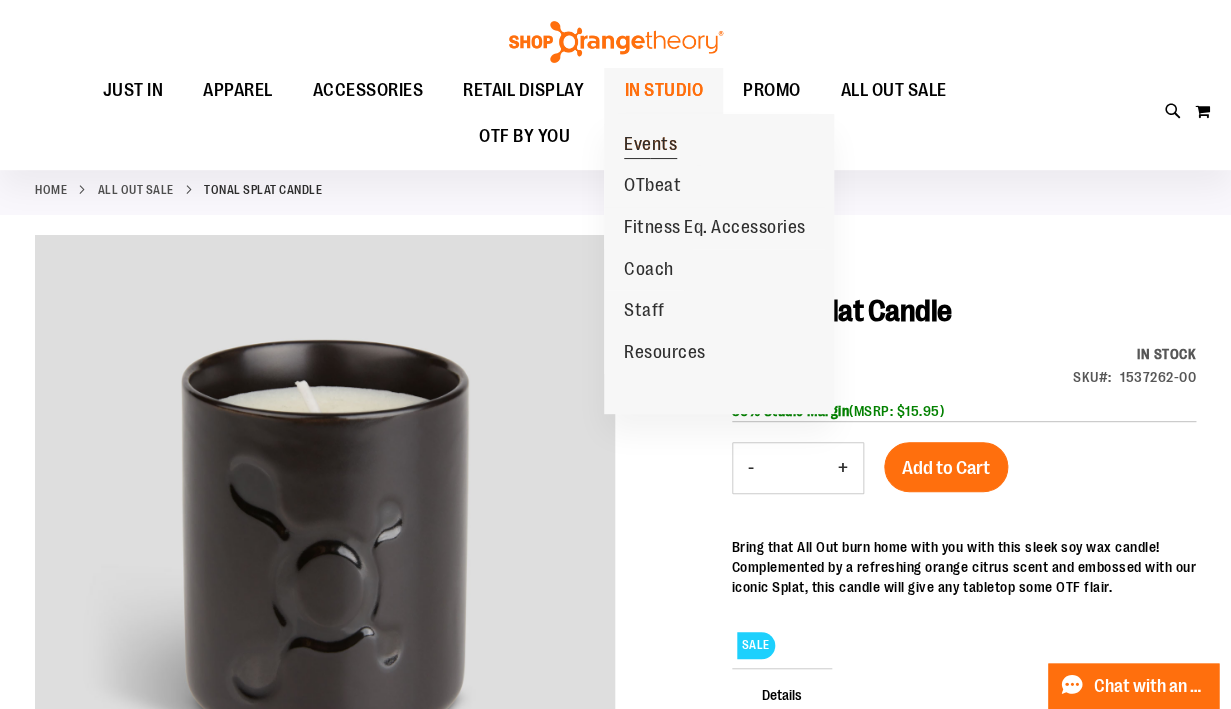 click on "Events" at bounding box center (650, 145) 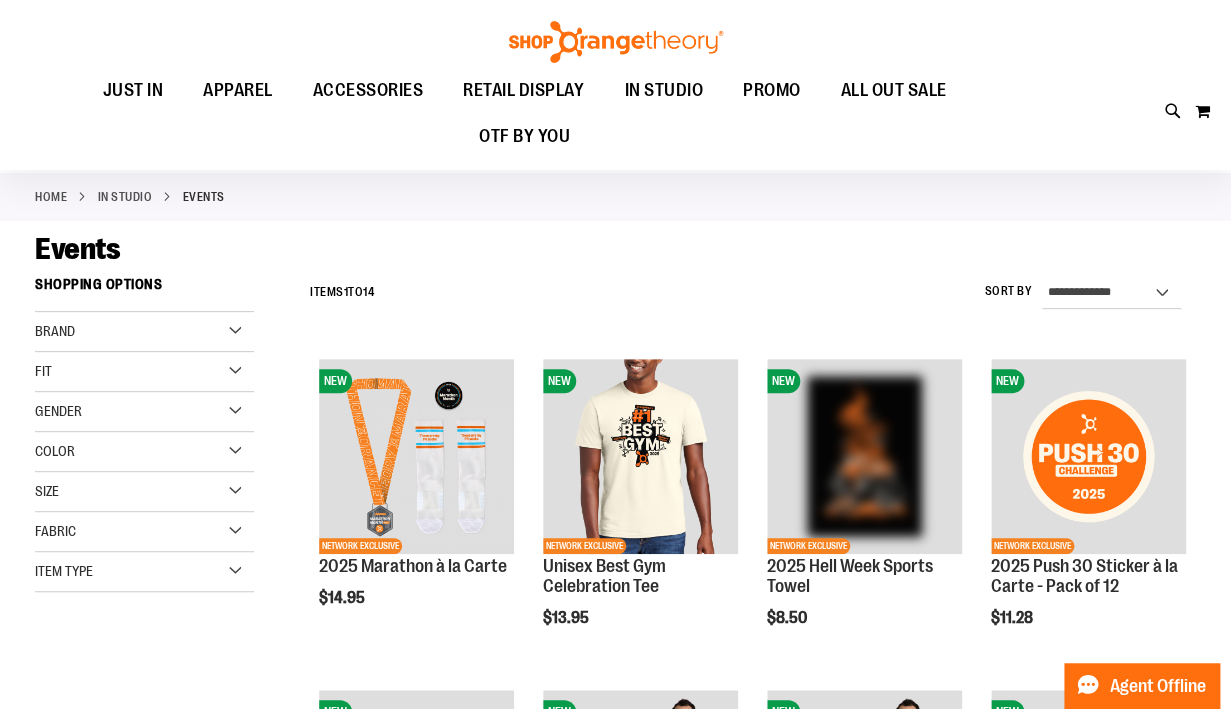 scroll, scrollTop: 39, scrollLeft: 0, axis: vertical 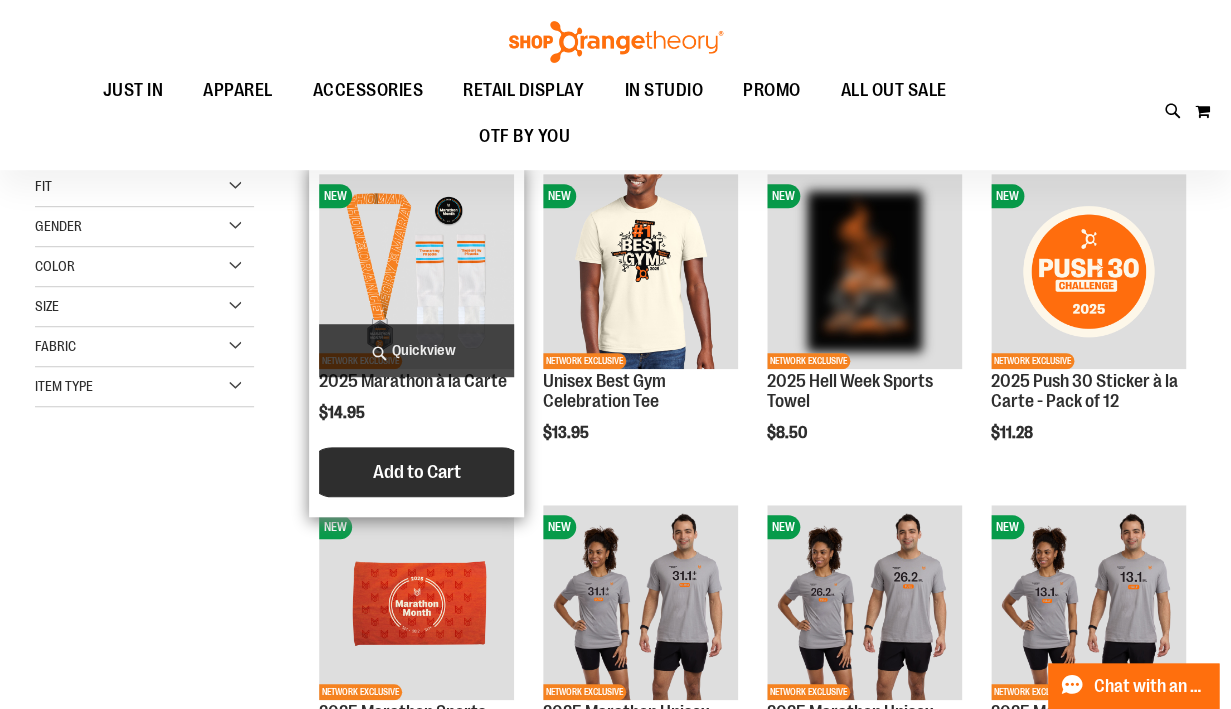 click on "Add to Cart" at bounding box center (417, 472) 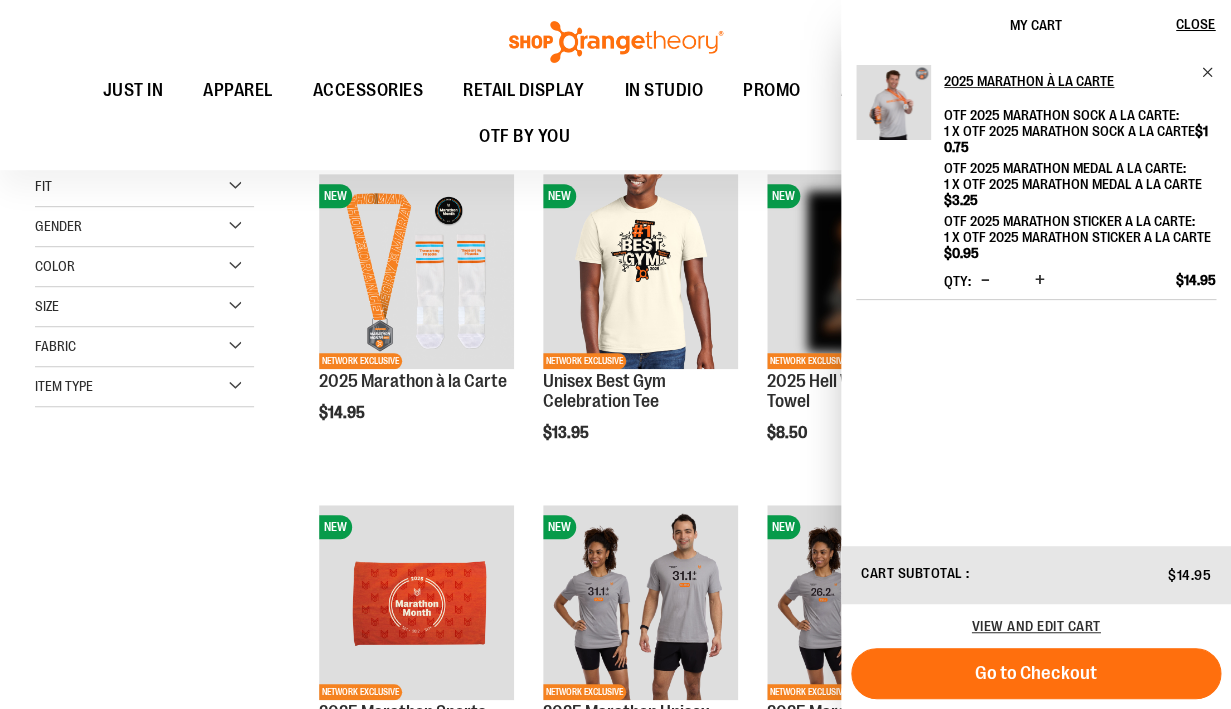 click at bounding box center [1040, 280] 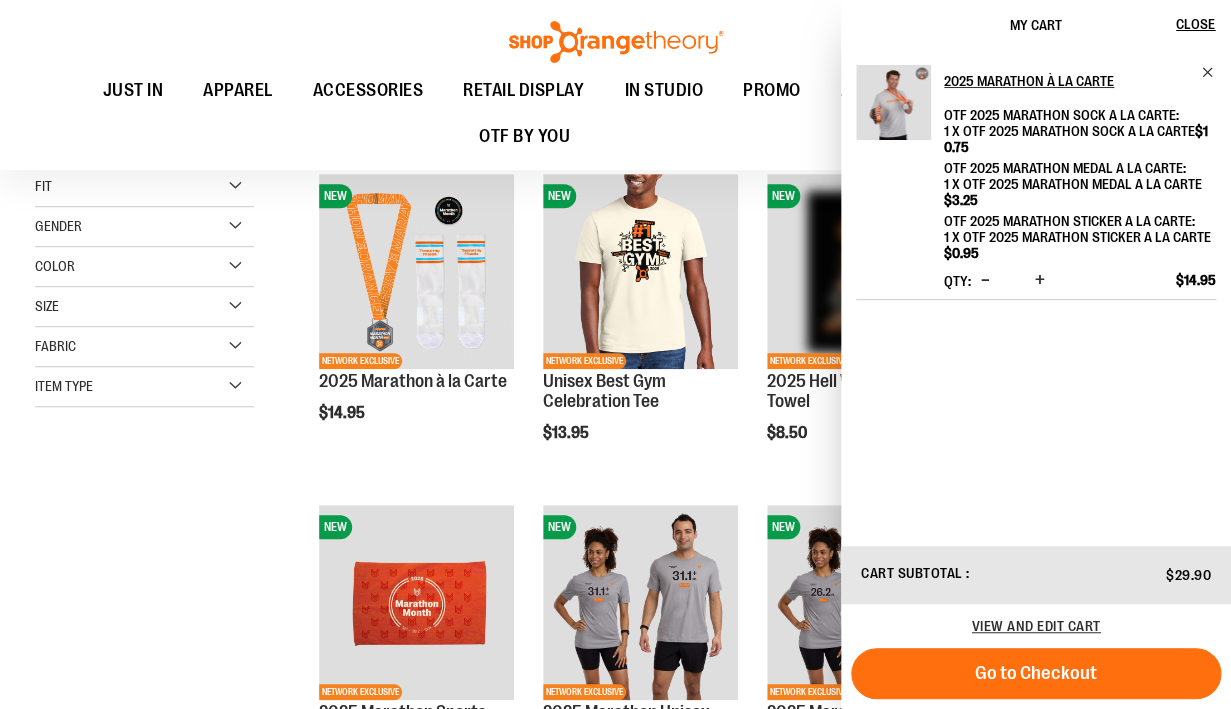 click at bounding box center [1040, 280] 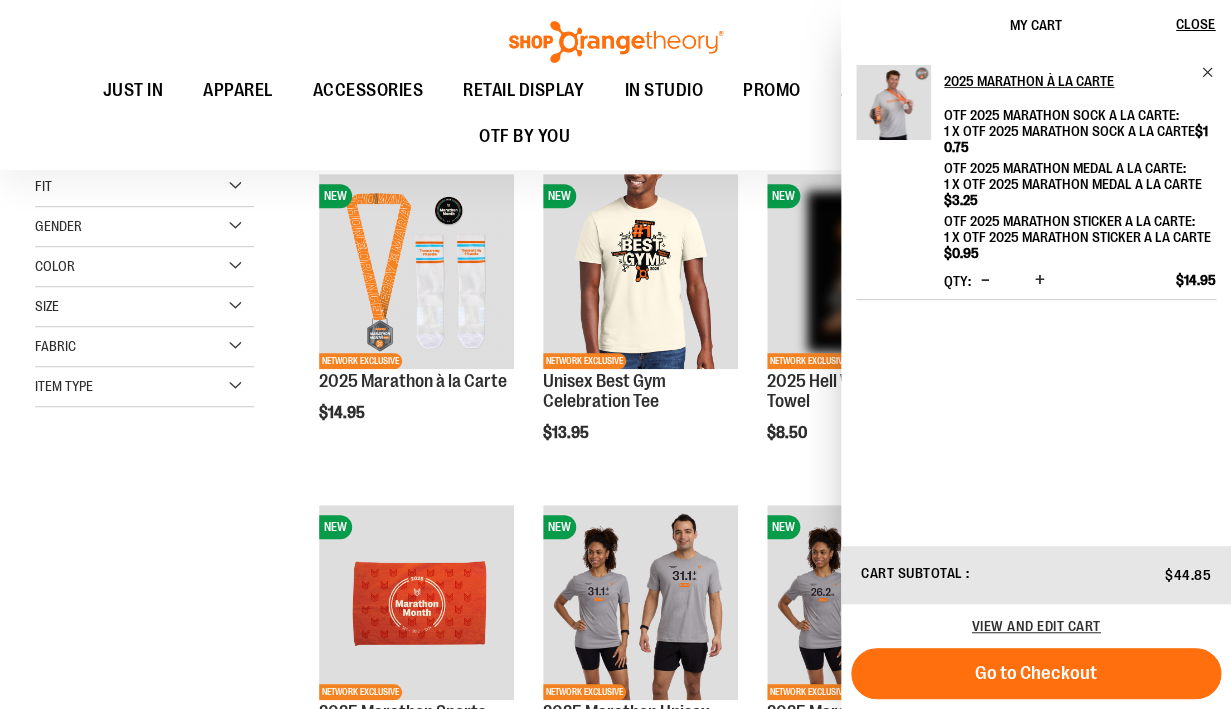 click at bounding box center [1040, 280] 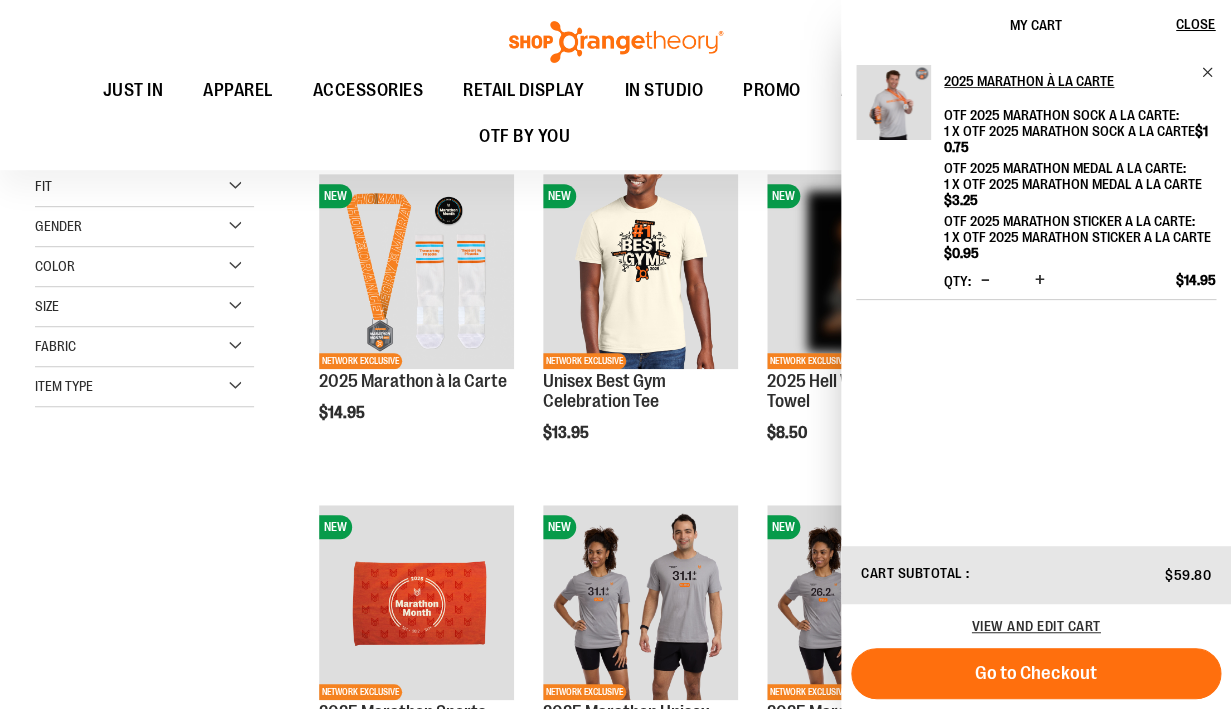 click at bounding box center (1040, 280) 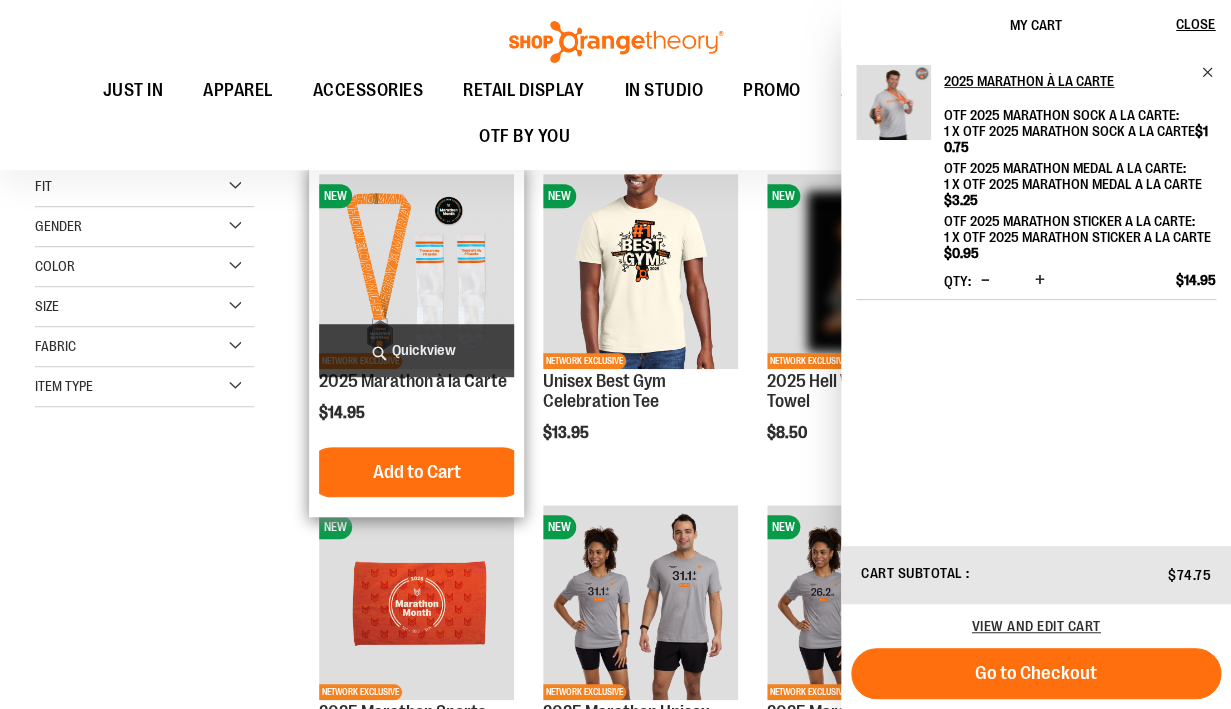 click on "2025 Marathon à la Carte
$14.95
Quickview
Add to Cart" at bounding box center [416, 340] 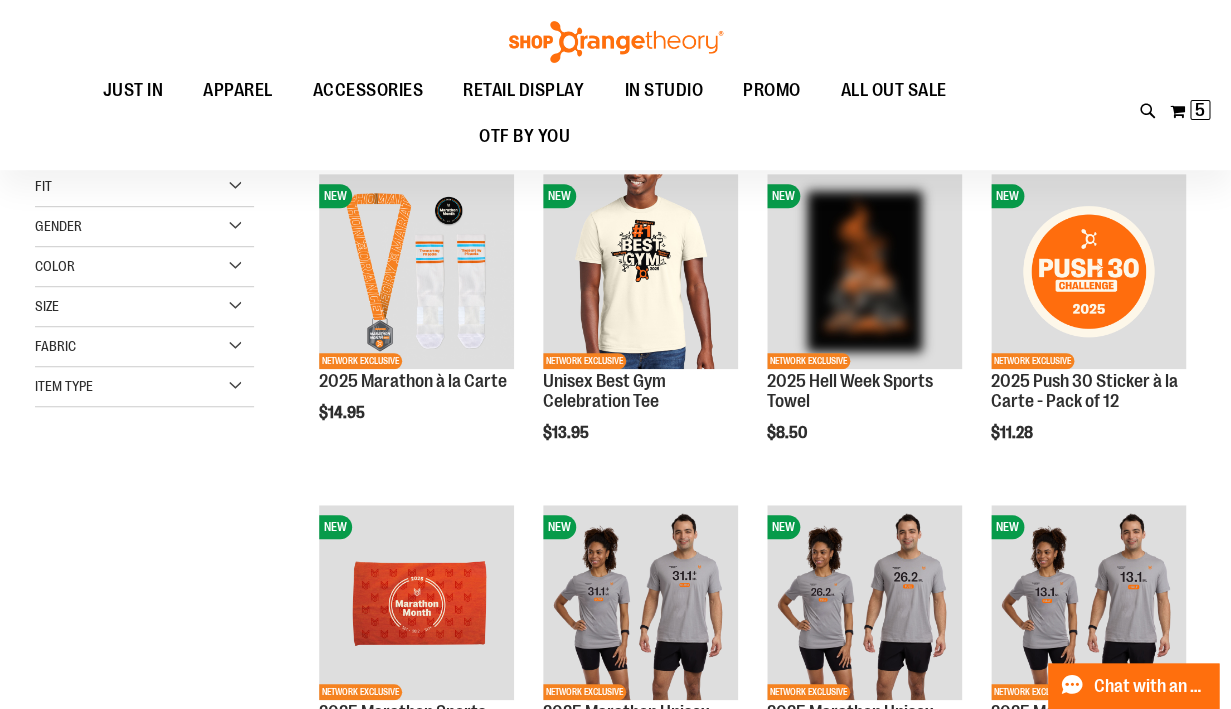 click on "Recently Ordered
Last Ordered Items
Add to Cart
View All" at bounding box center (156, 467) 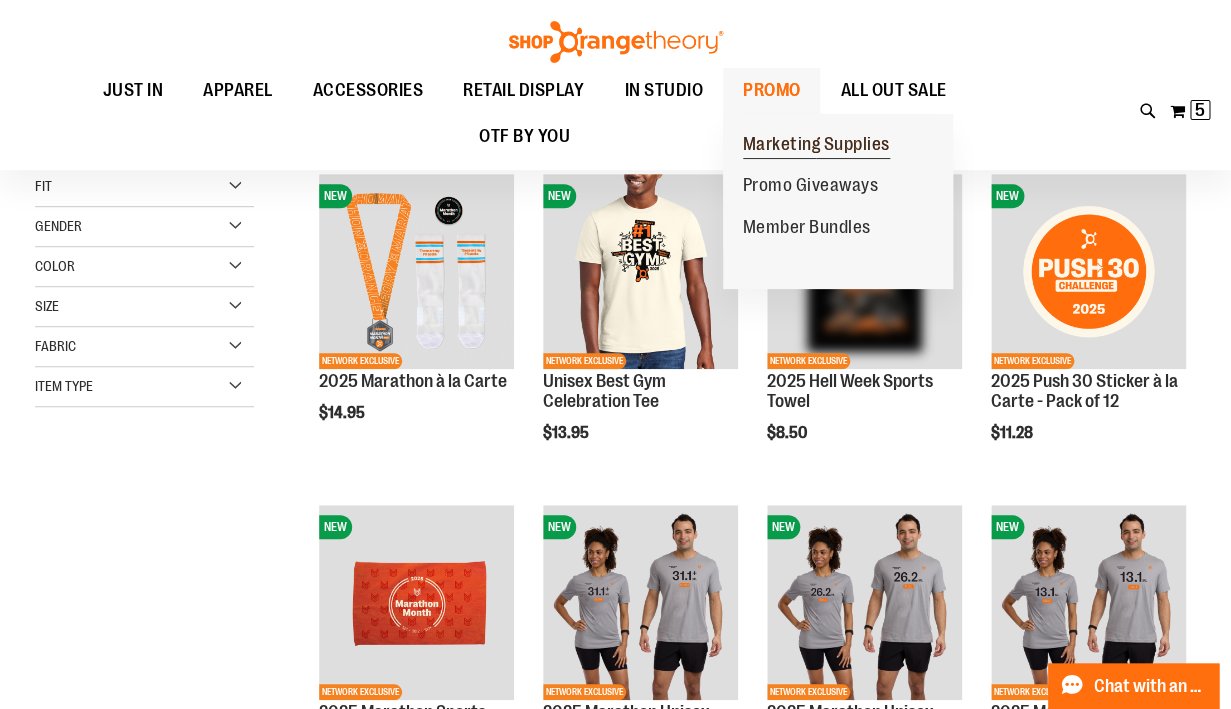 click on "Marketing Supplies" at bounding box center [816, 146] 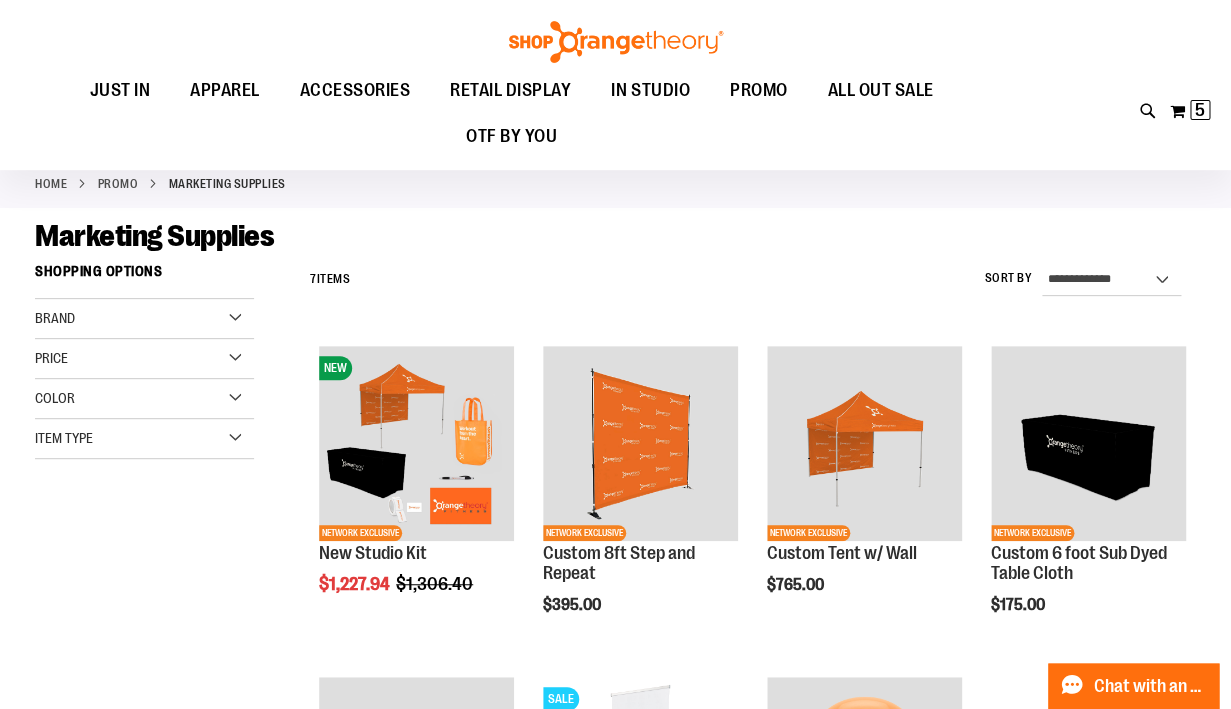scroll, scrollTop: 0, scrollLeft: 0, axis: both 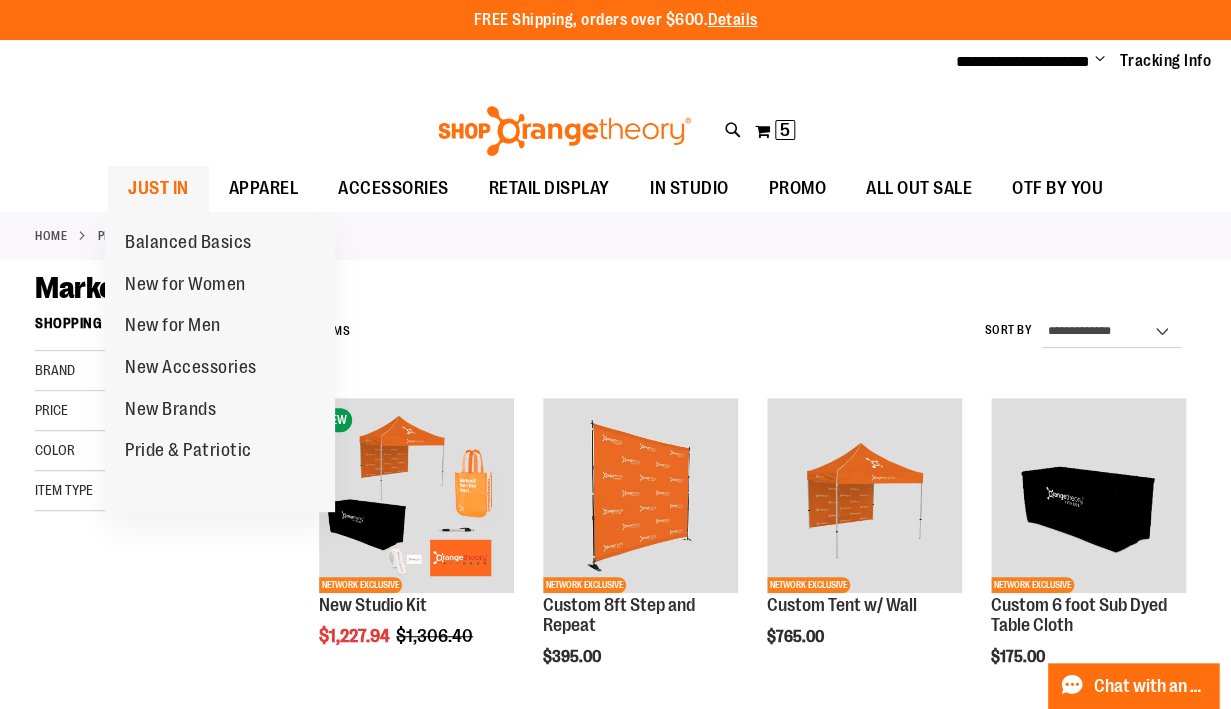 click on "JUST IN" at bounding box center (158, 188) 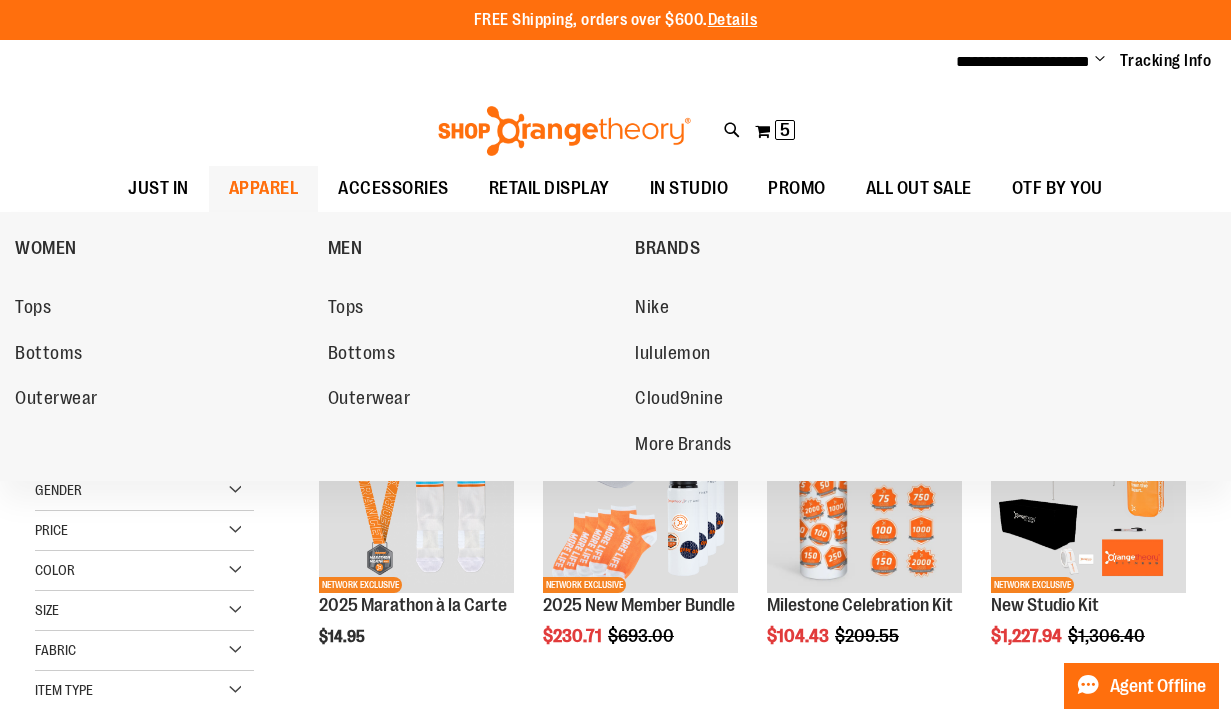 scroll, scrollTop: 0, scrollLeft: 0, axis: both 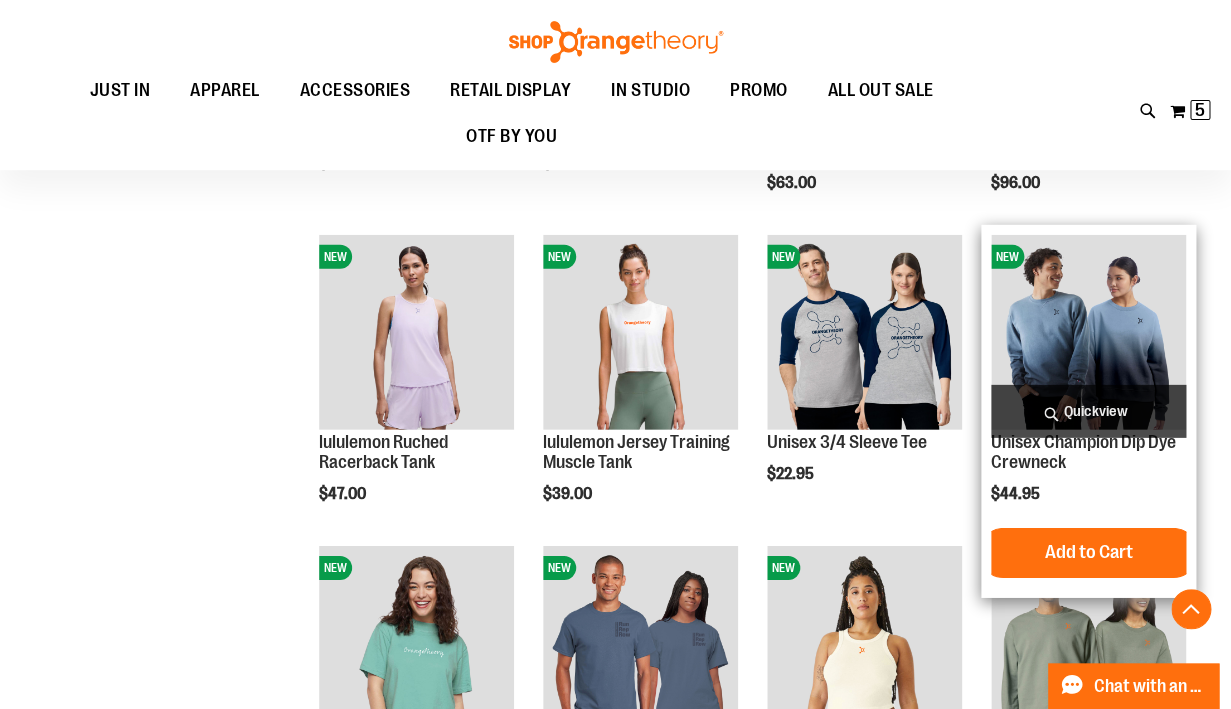click at bounding box center (1088, 332) 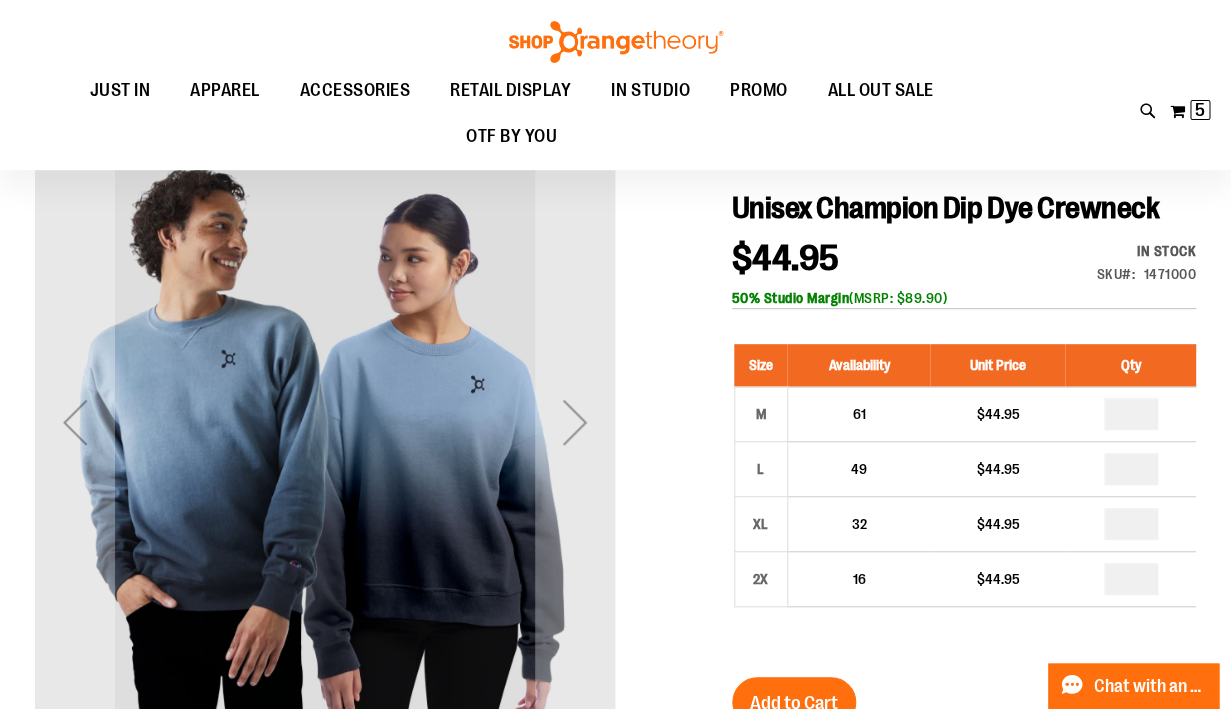 scroll, scrollTop: 153, scrollLeft: 0, axis: vertical 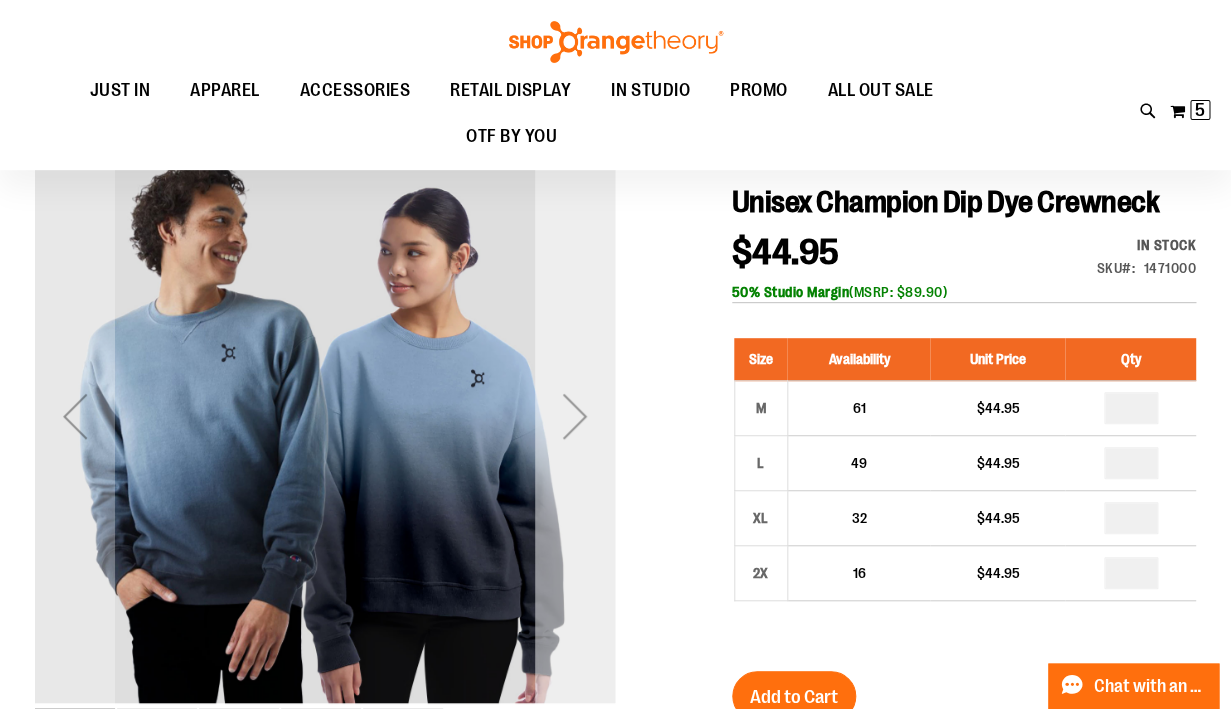 click at bounding box center [575, 416] 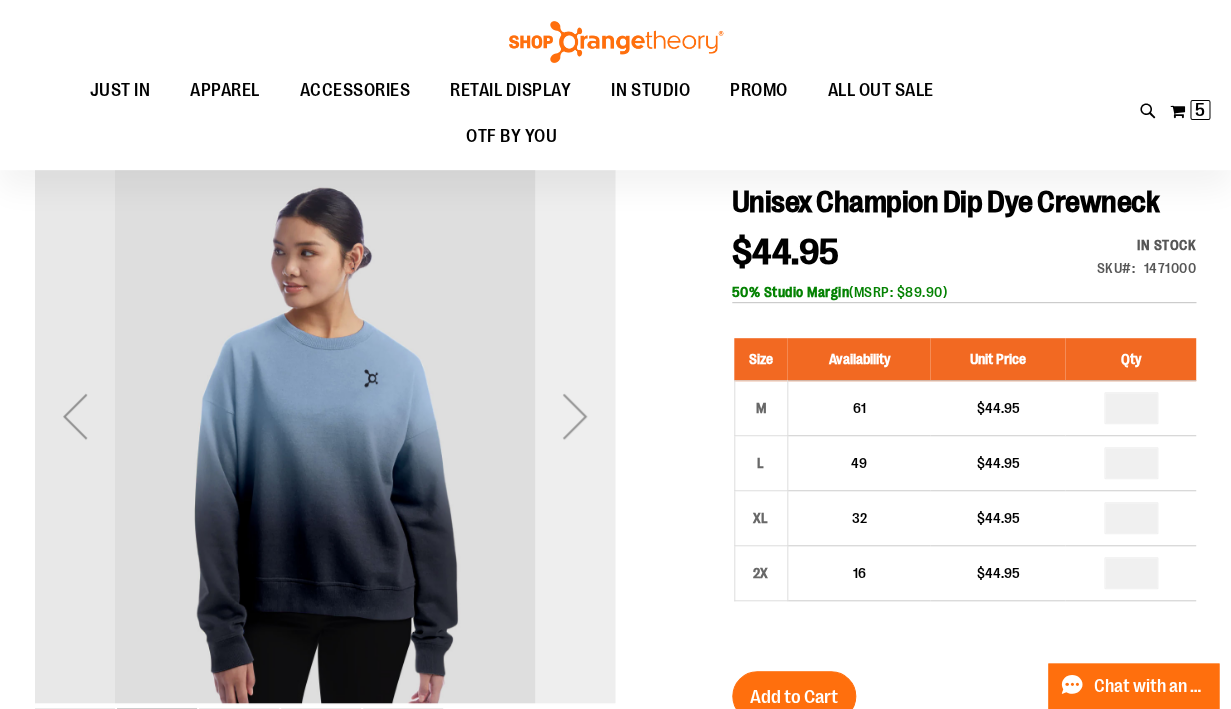 click at bounding box center (575, 416) 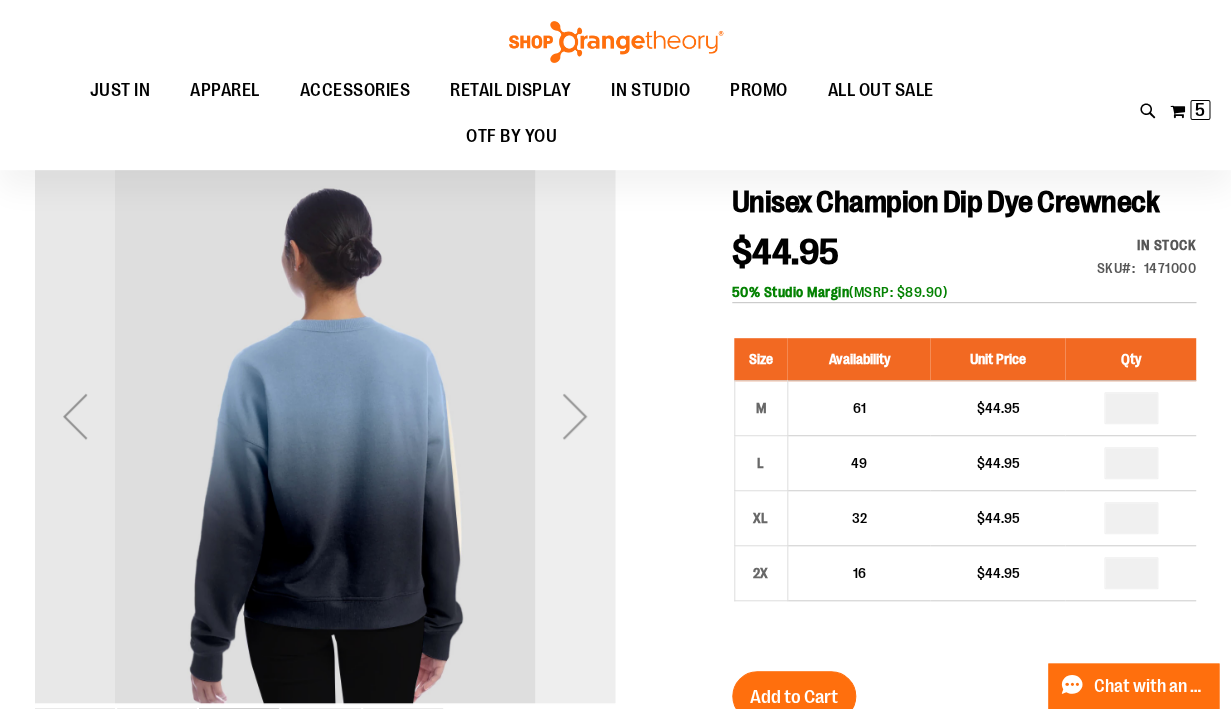 click at bounding box center (575, 416) 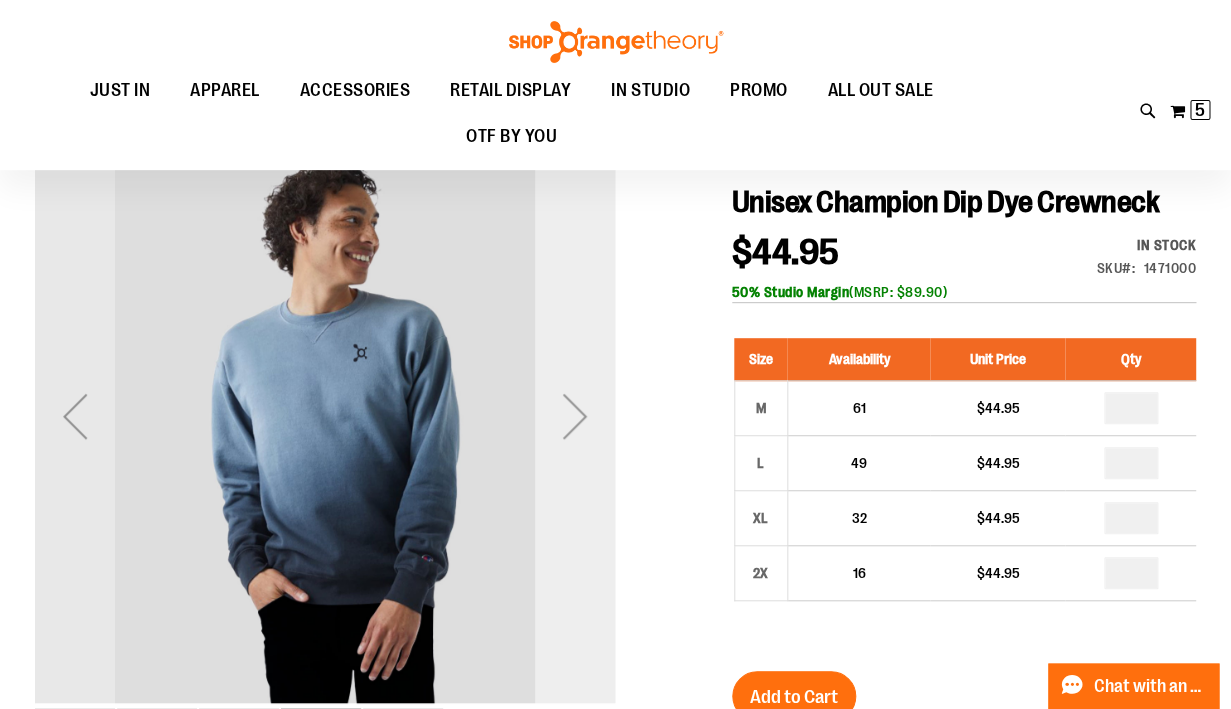 click at bounding box center [575, 416] 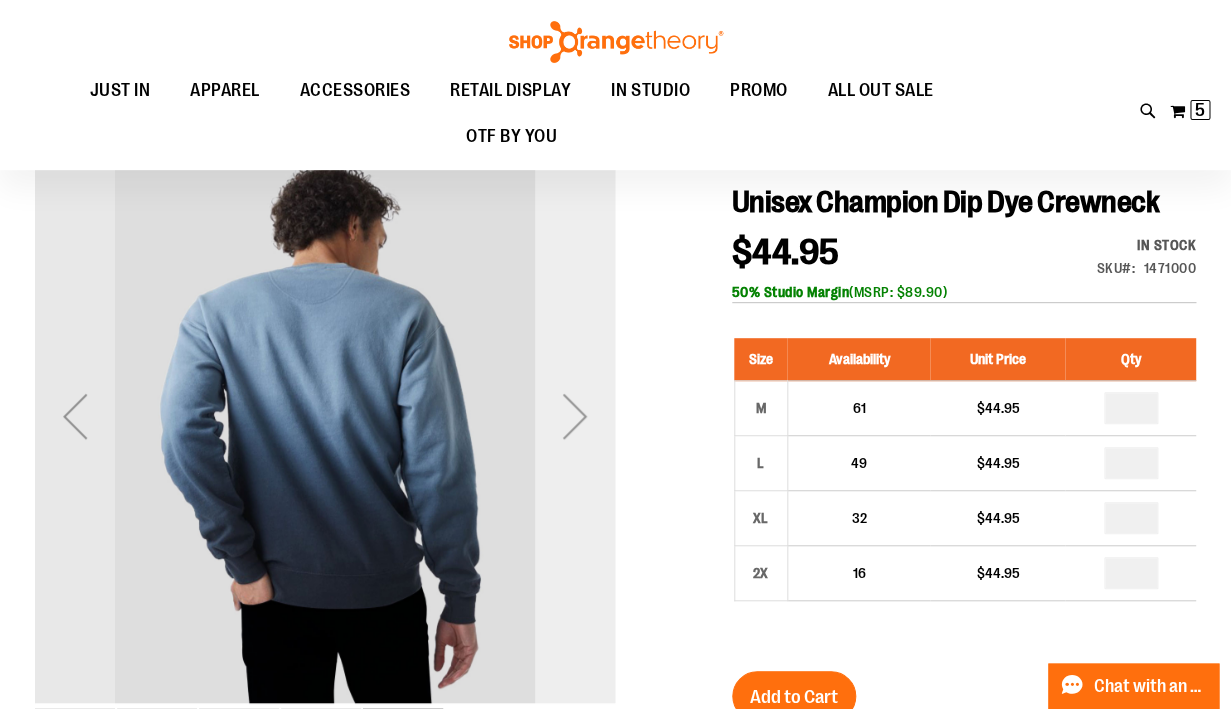 click at bounding box center [575, 416] 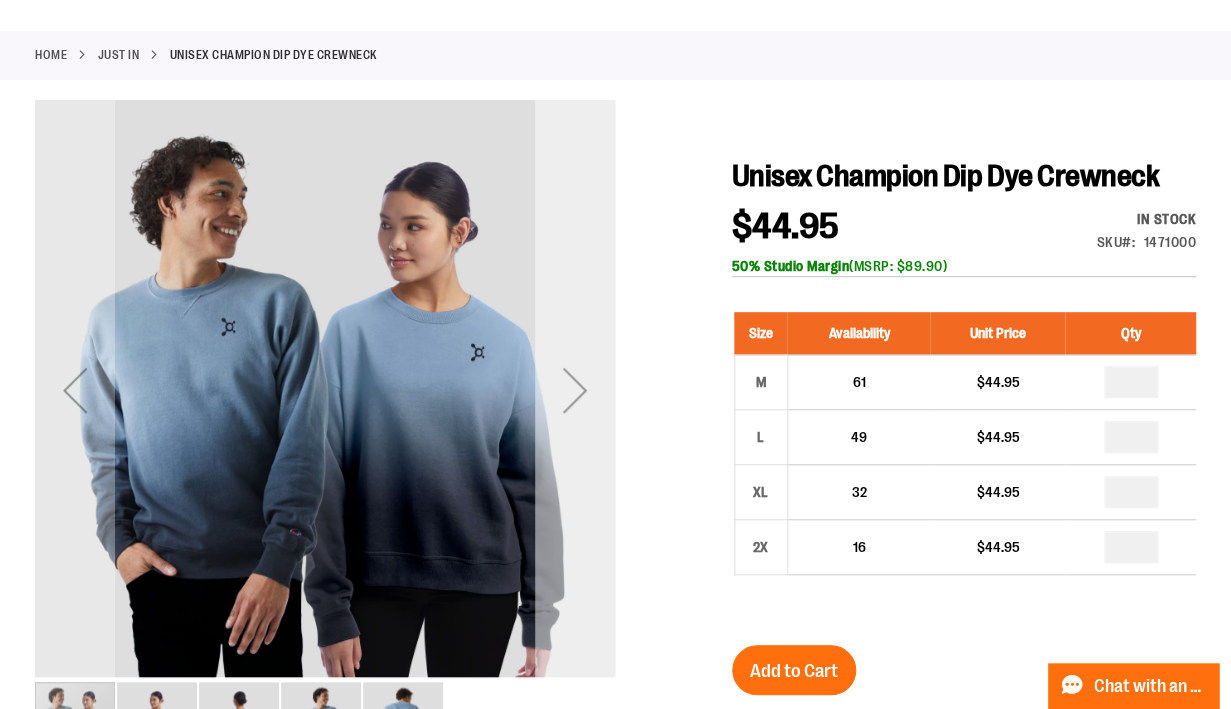 scroll, scrollTop: 0, scrollLeft: 0, axis: both 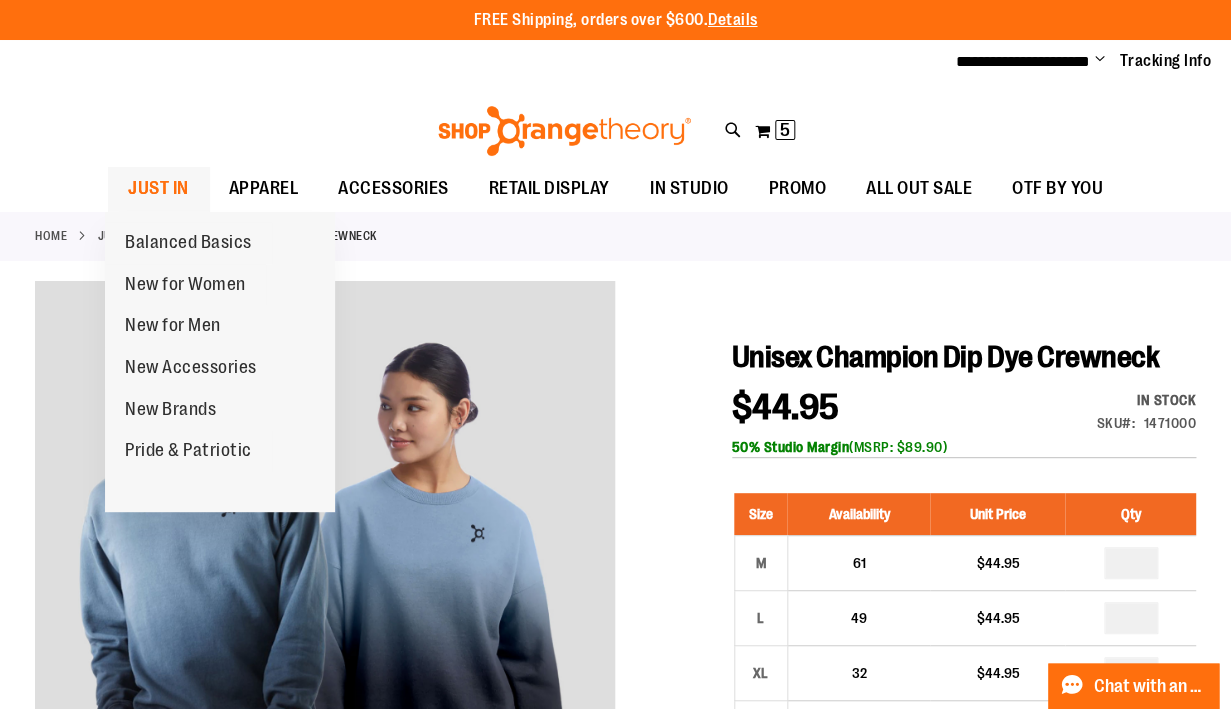 click on "JUST IN" at bounding box center (158, 188) 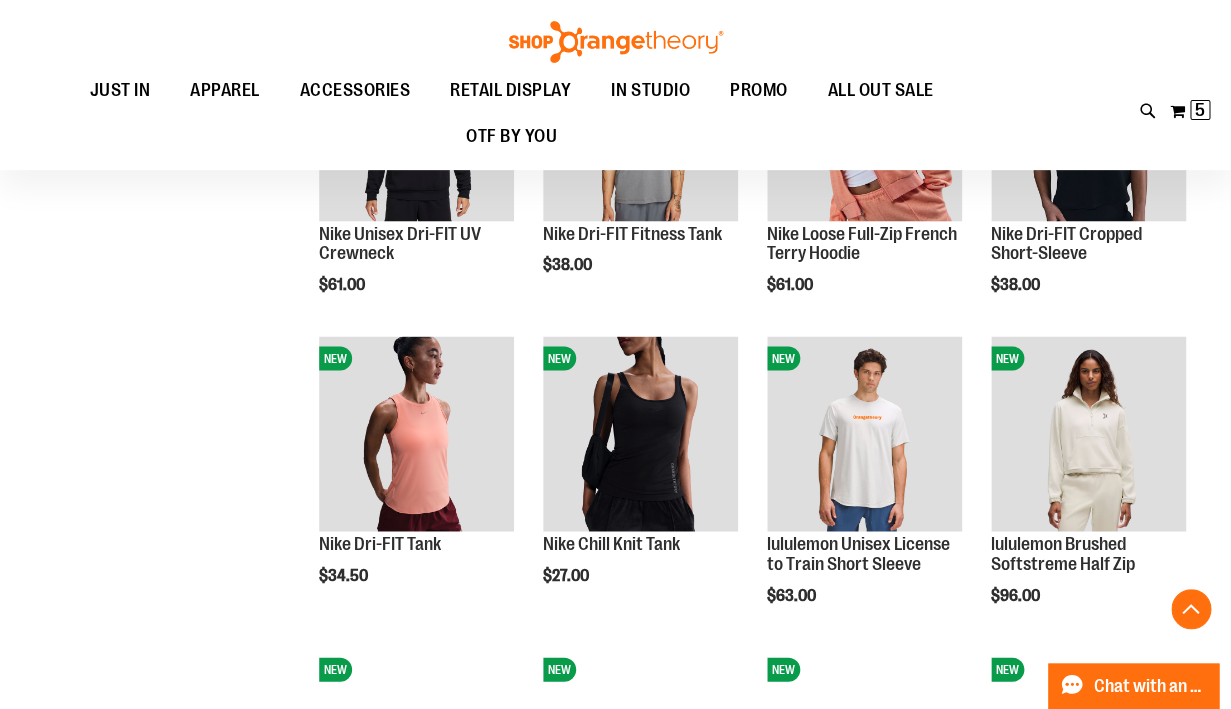 scroll, scrollTop: 1097, scrollLeft: 0, axis: vertical 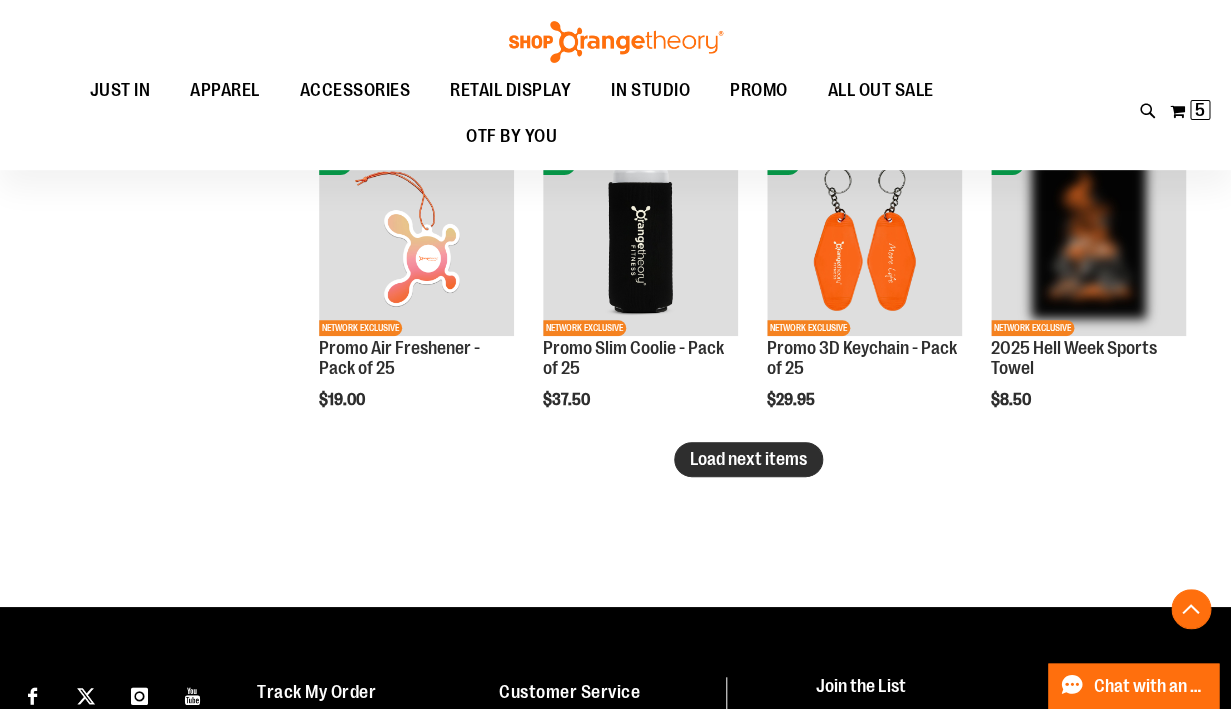 click on "Load next items" at bounding box center [748, 459] 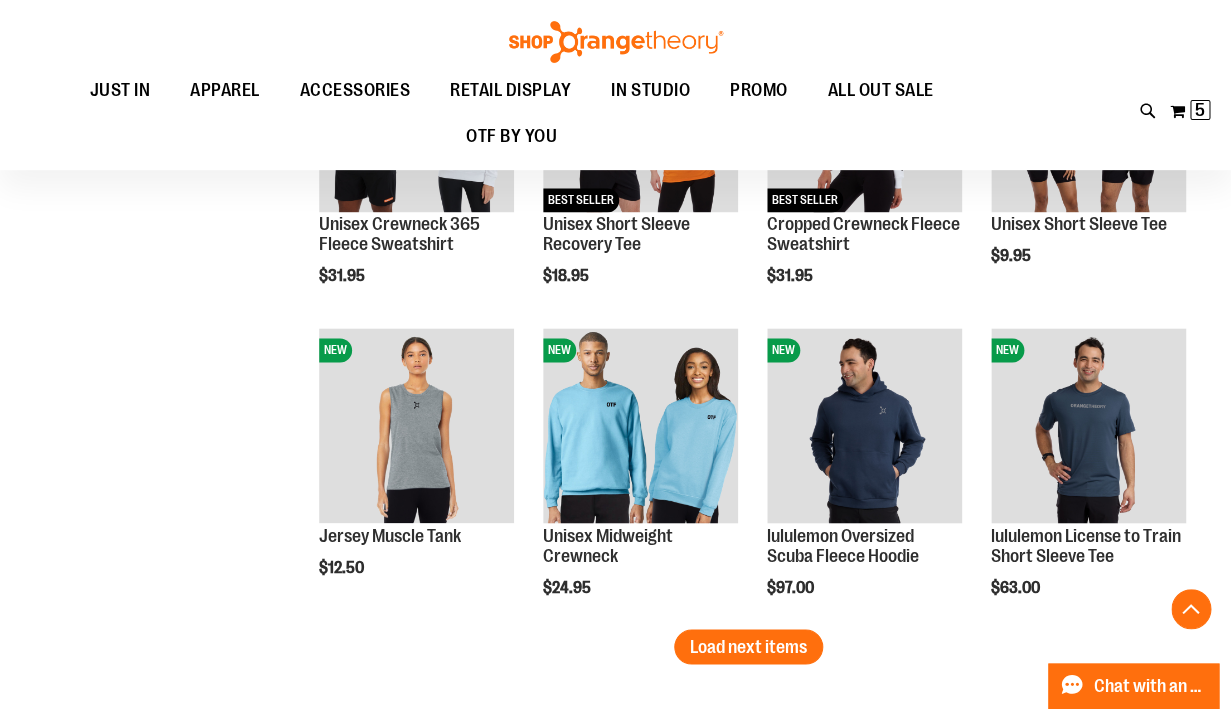 scroll, scrollTop: 3279, scrollLeft: 0, axis: vertical 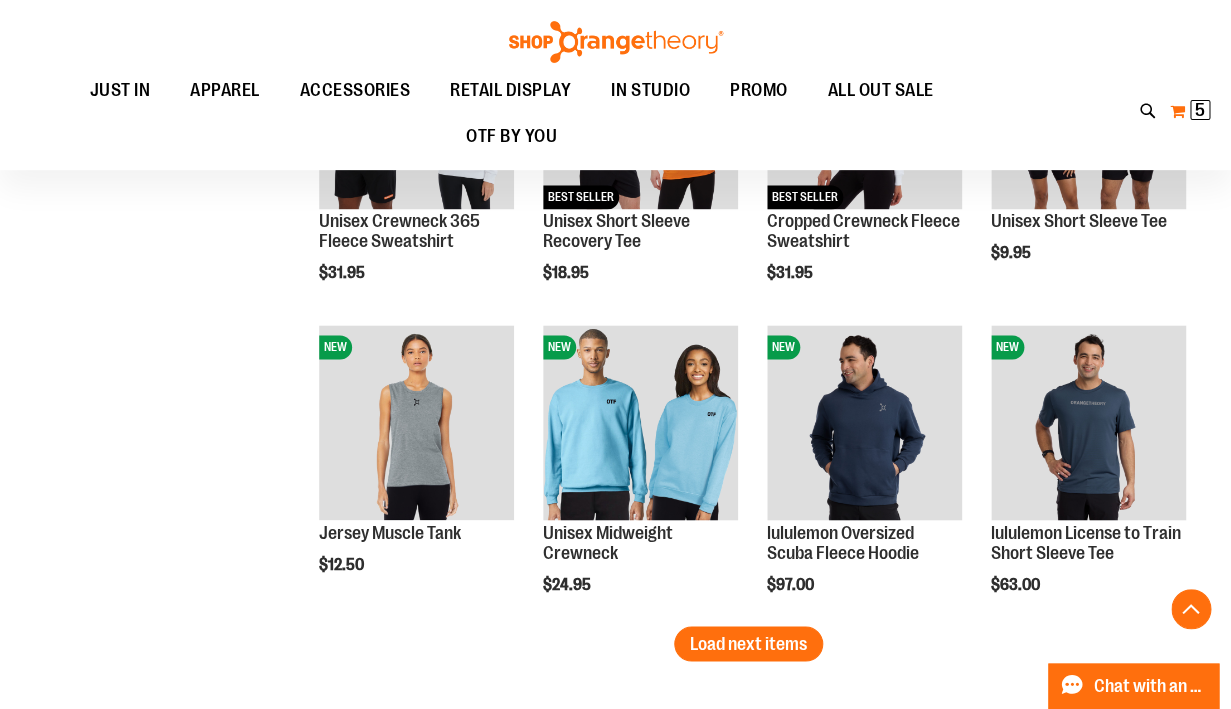 click on "5" at bounding box center (1200, 110) 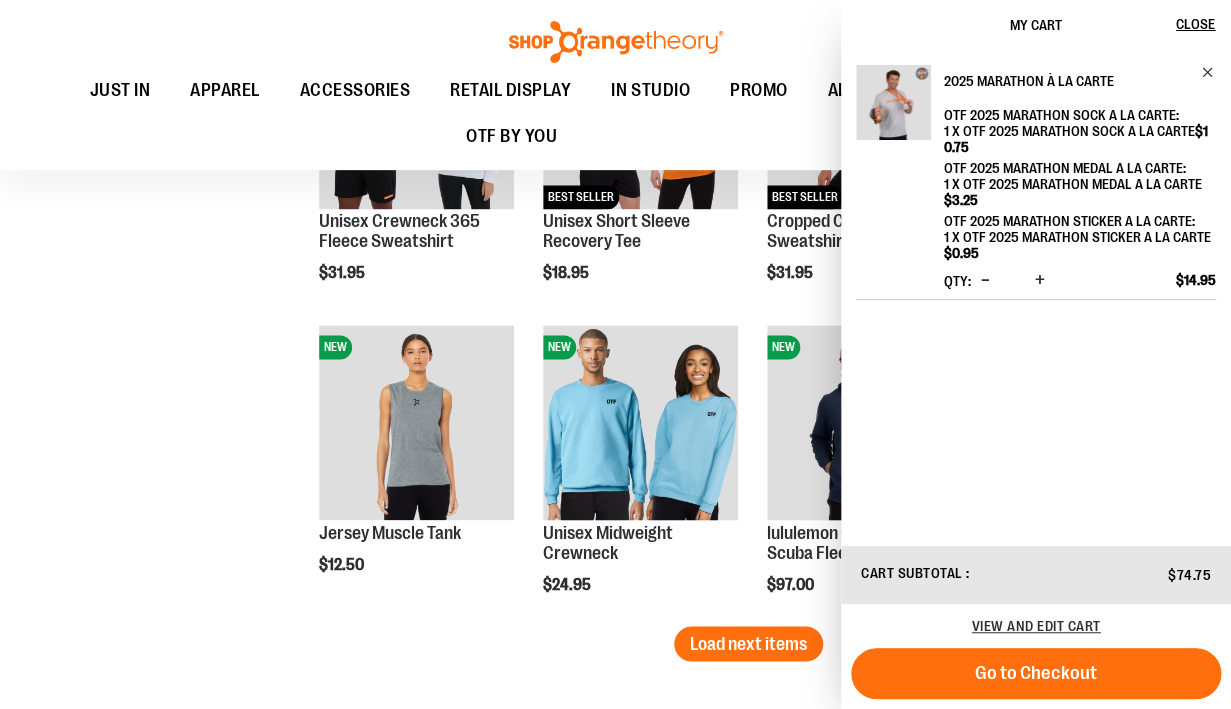 click on "2025 Marathon à la Carte" at bounding box center [1066, 81] 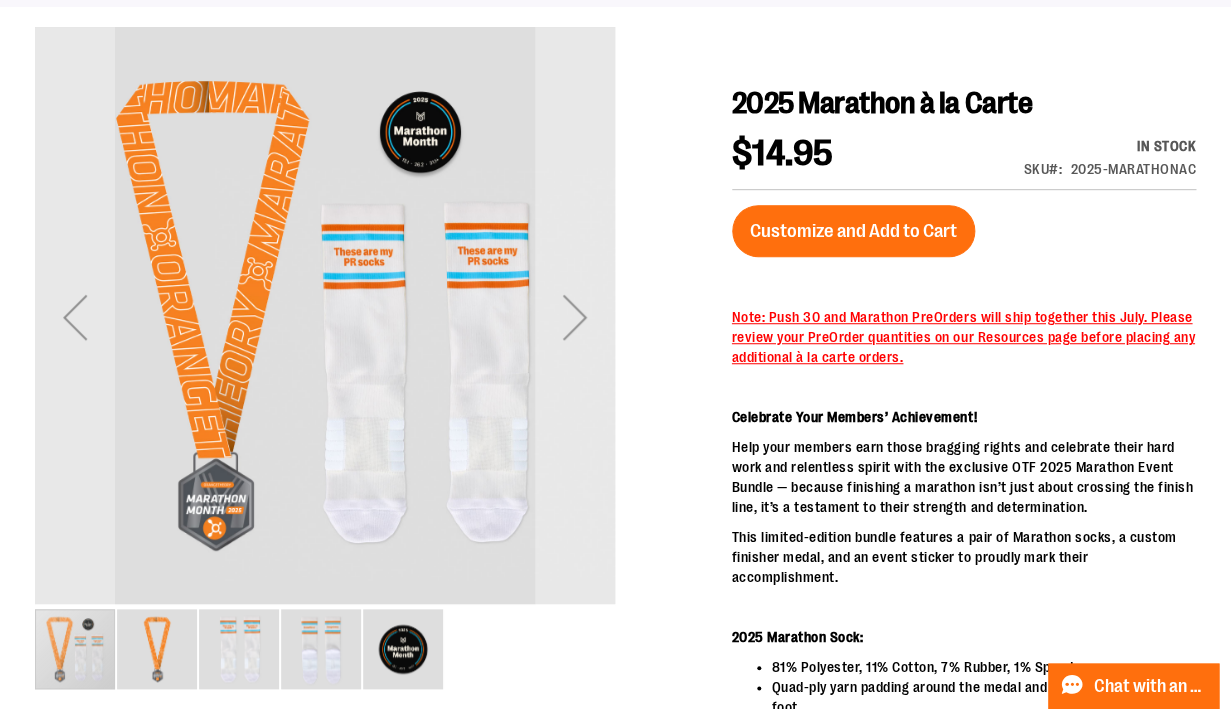 scroll, scrollTop: 0, scrollLeft: 0, axis: both 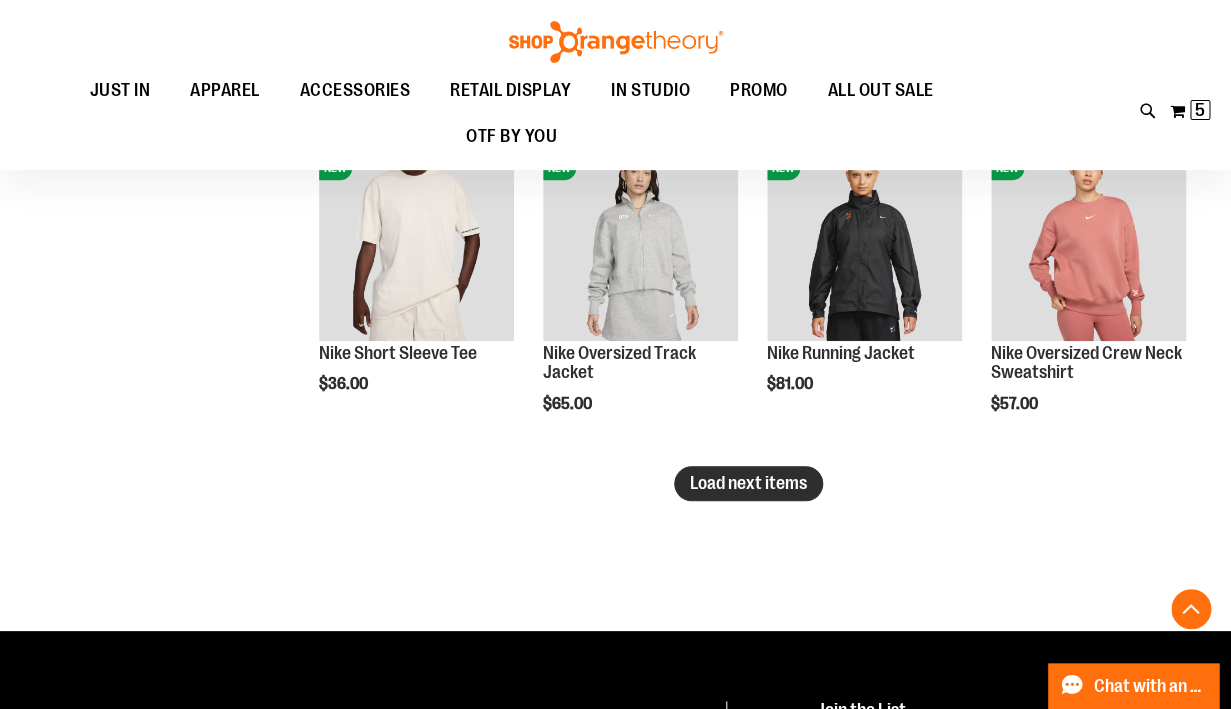 click on "Load next items" at bounding box center [748, 483] 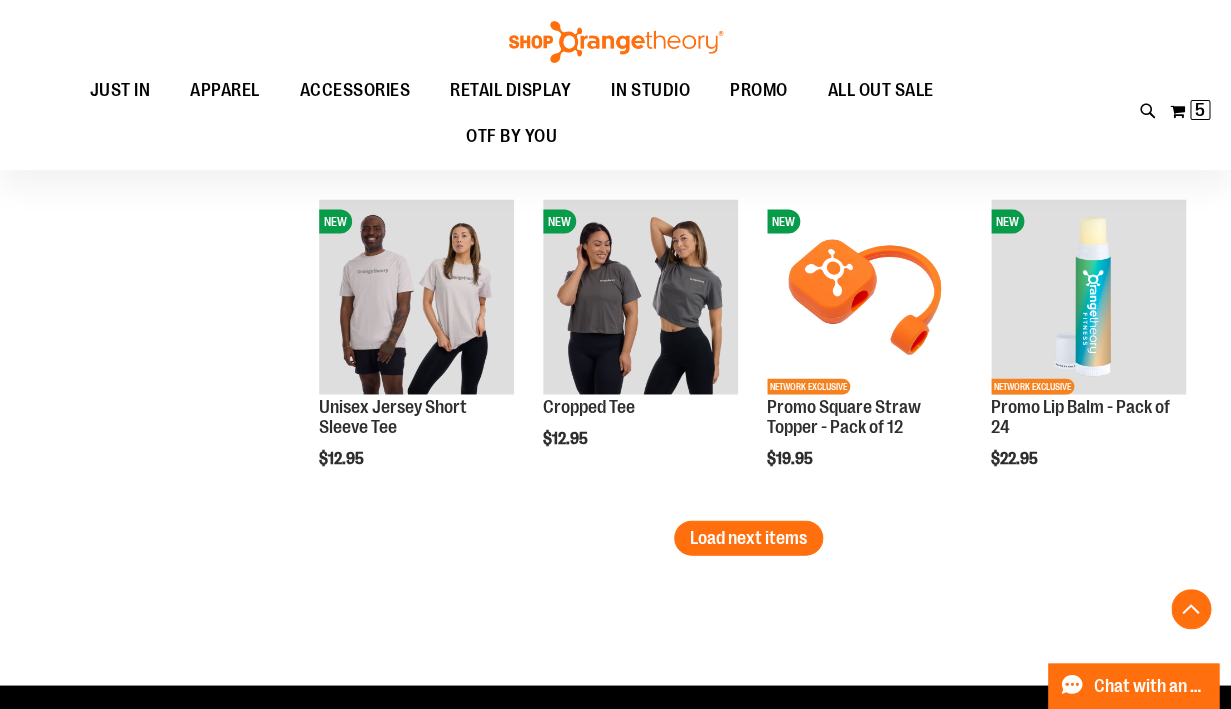 scroll, scrollTop: 3695, scrollLeft: 0, axis: vertical 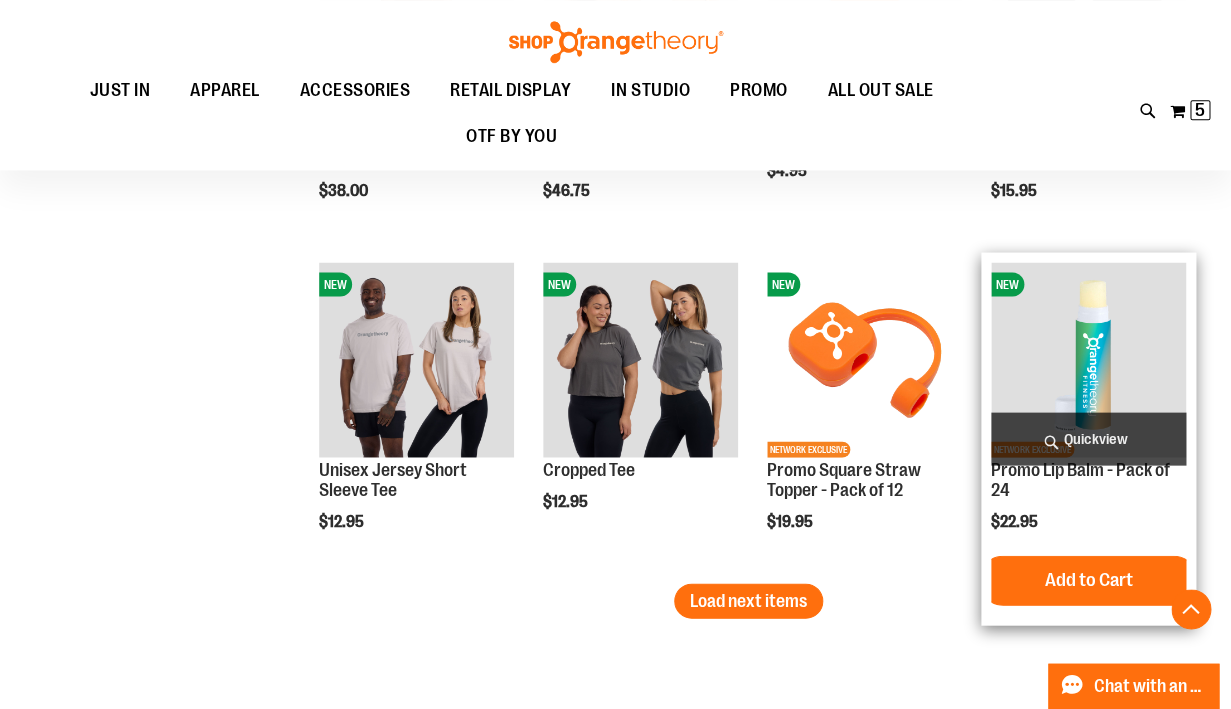 click at bounding box center [1088, 359] 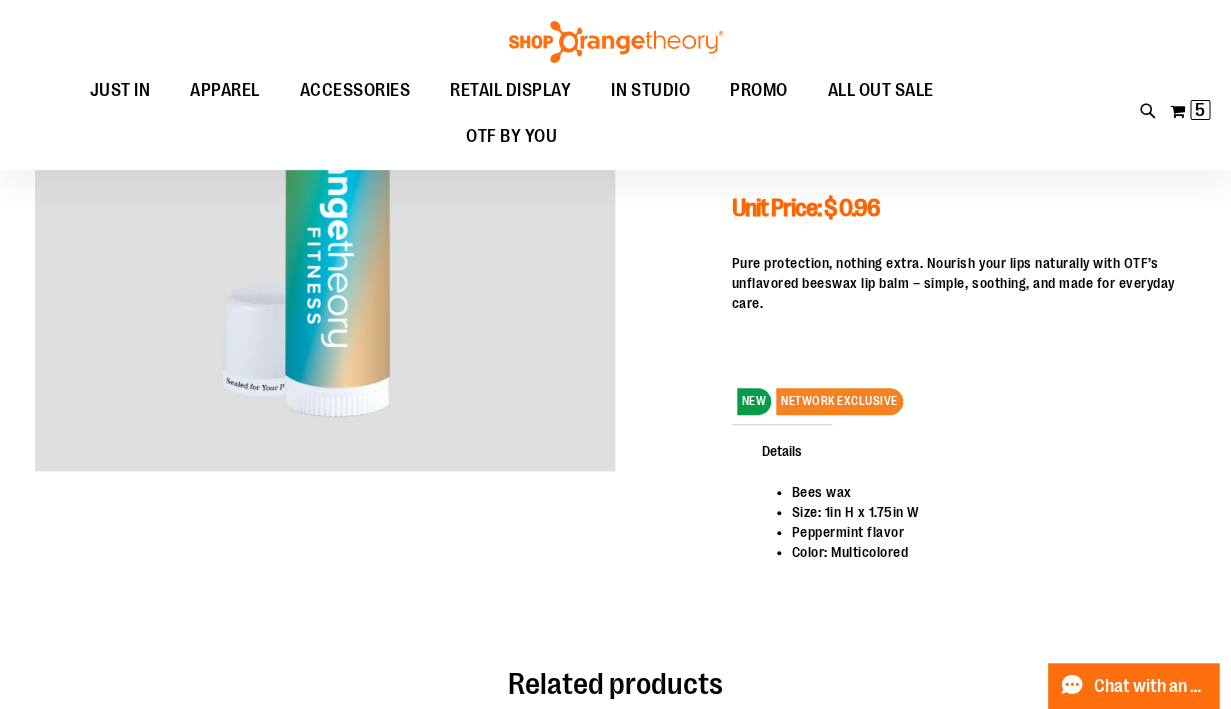 scroll, scrollTop: 0, scrollLeft: 0, axis: both 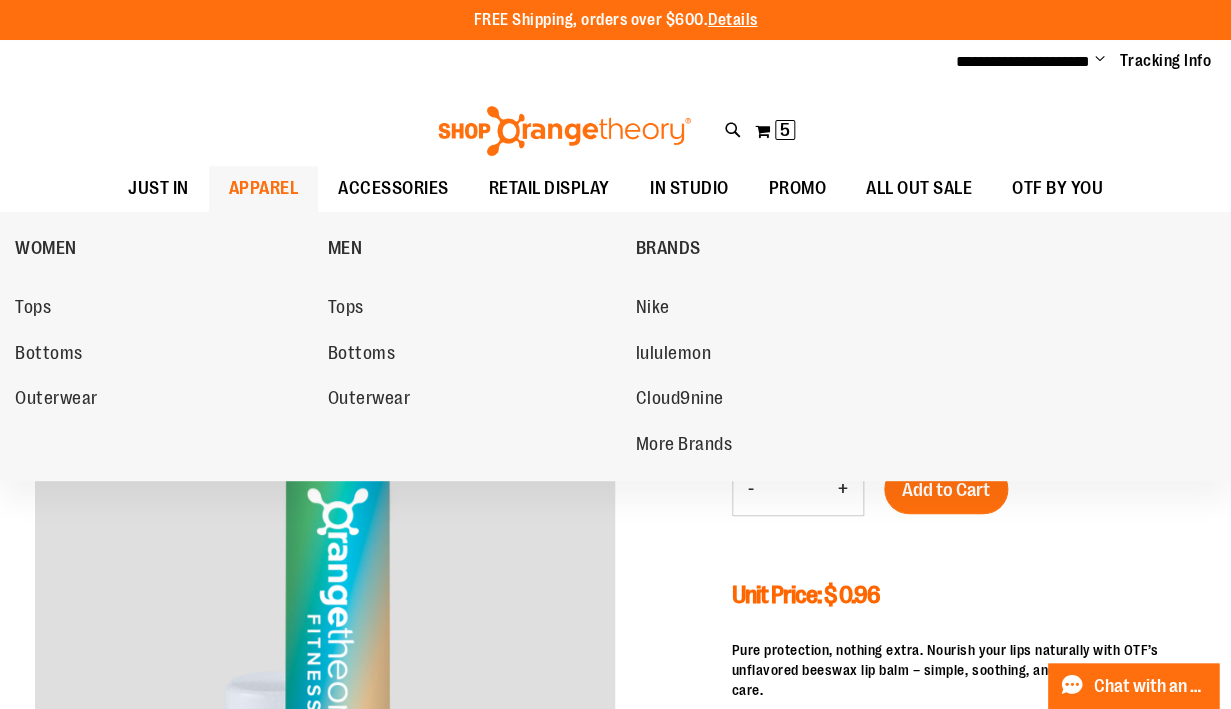 click on "APPAREL" at bounding box center [264, 188] 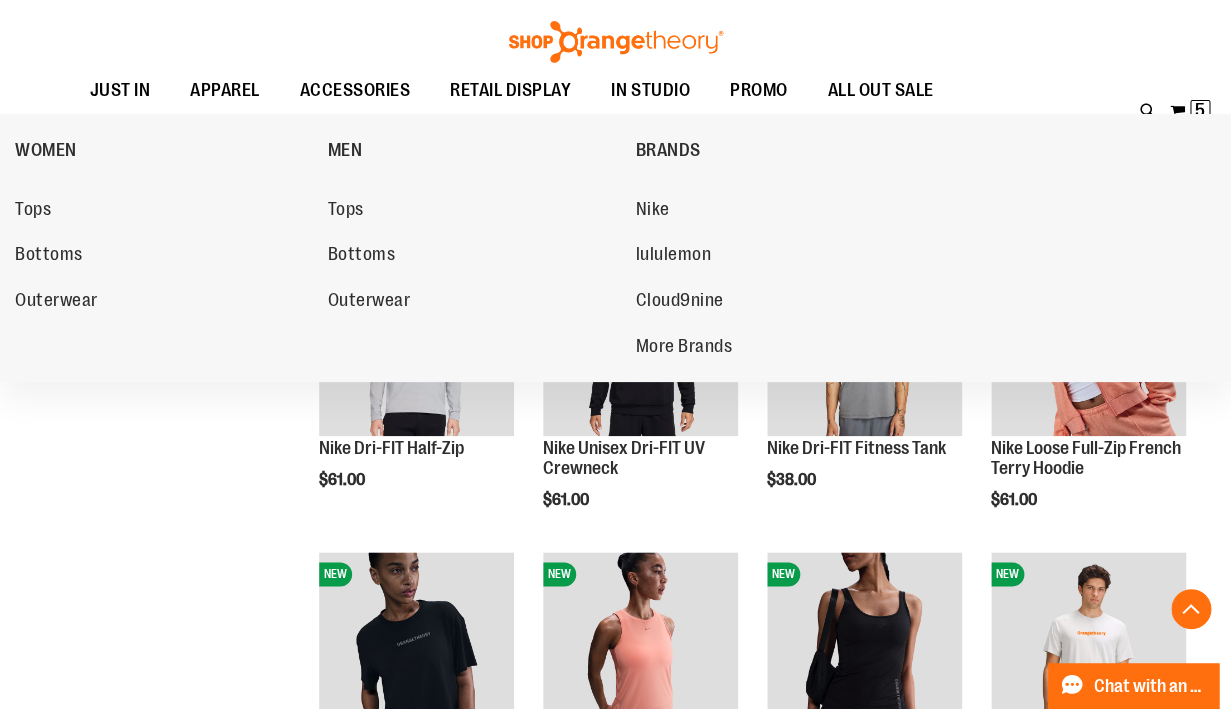 scroll, scrollTop: 675, scrollLeft: 0, axis: vertical 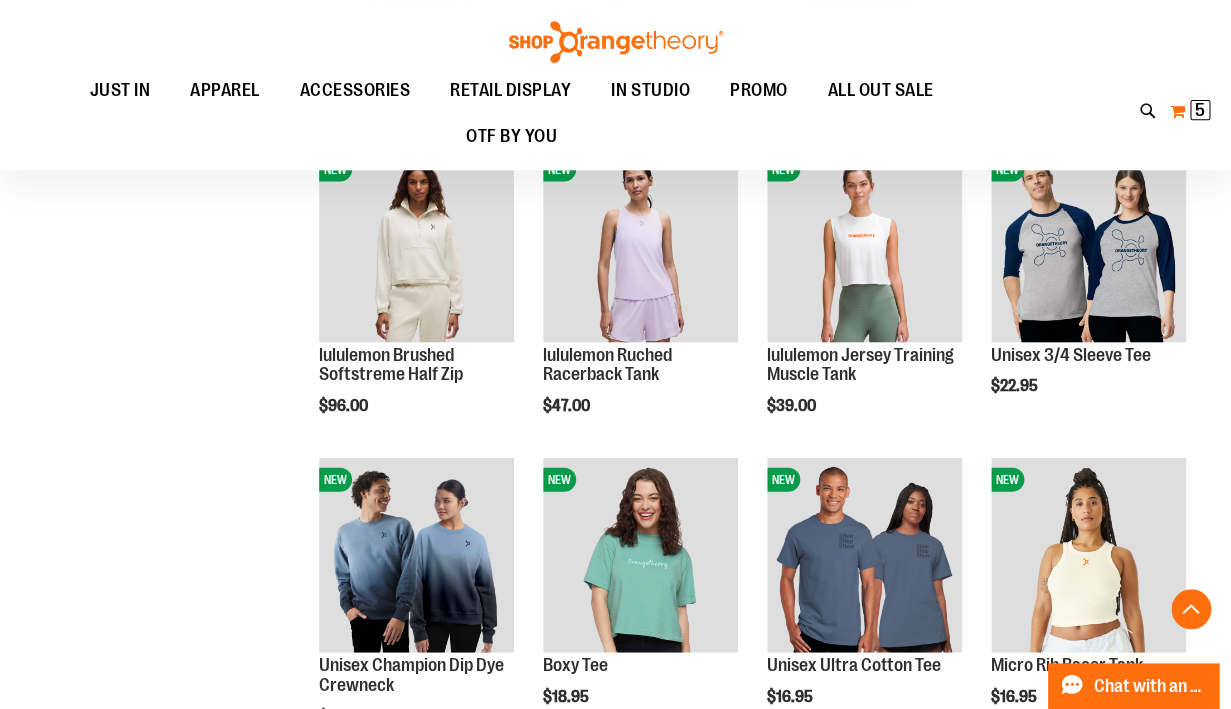 click on "5
5
items" at bounding box center [1200, 110] 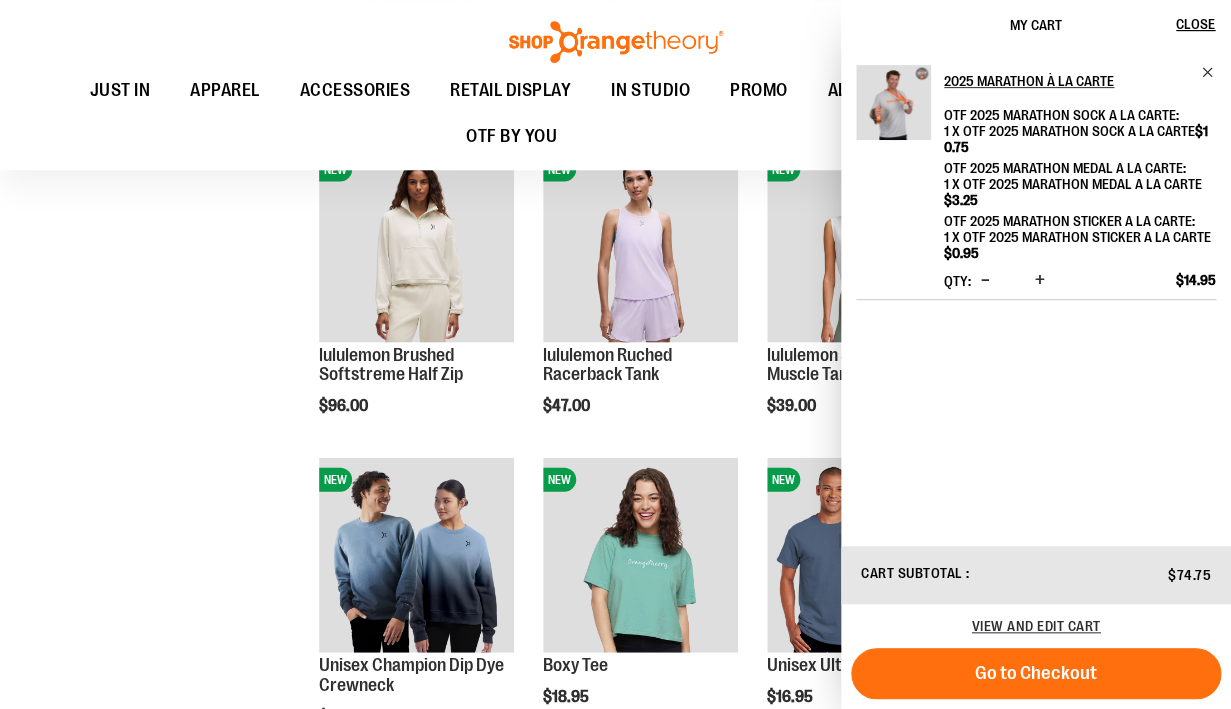 click at bounding box center [1040, 280] 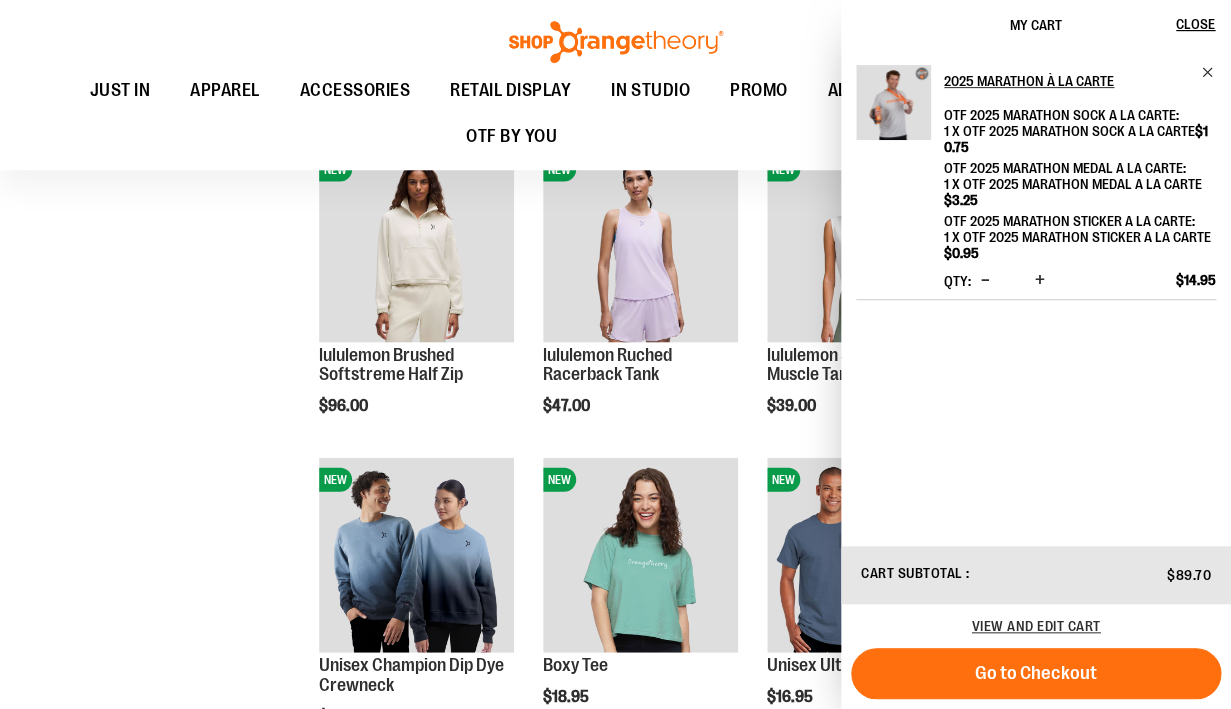 click at bounding box center [1040, 280] 